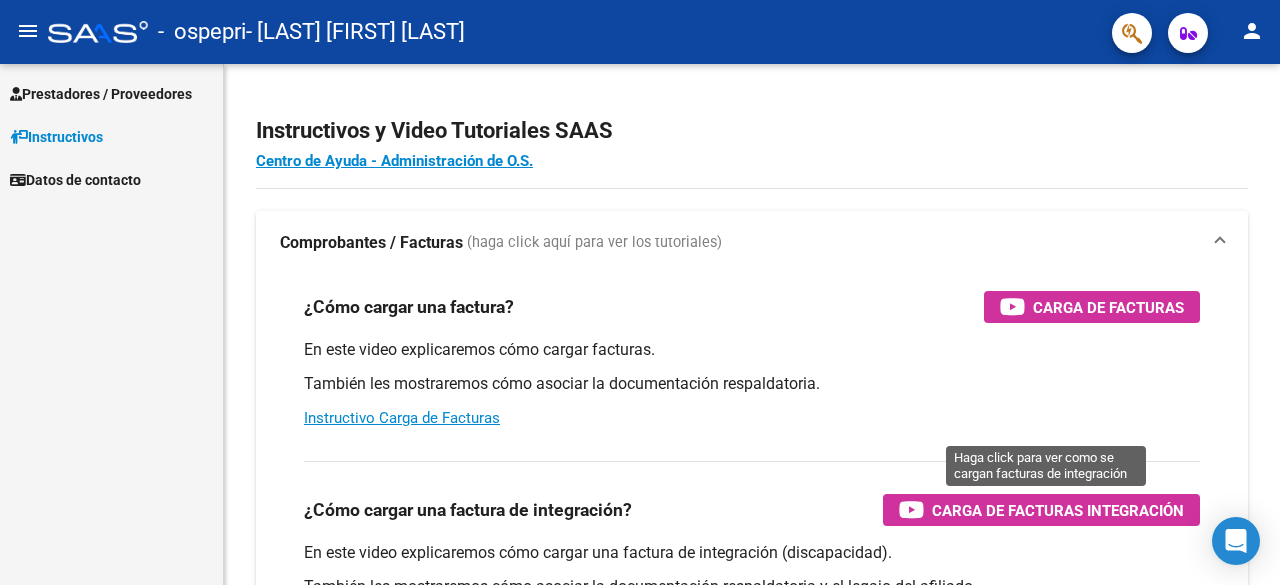 scroll, scrollTop: 0, scrollLeft: 0, axis: both 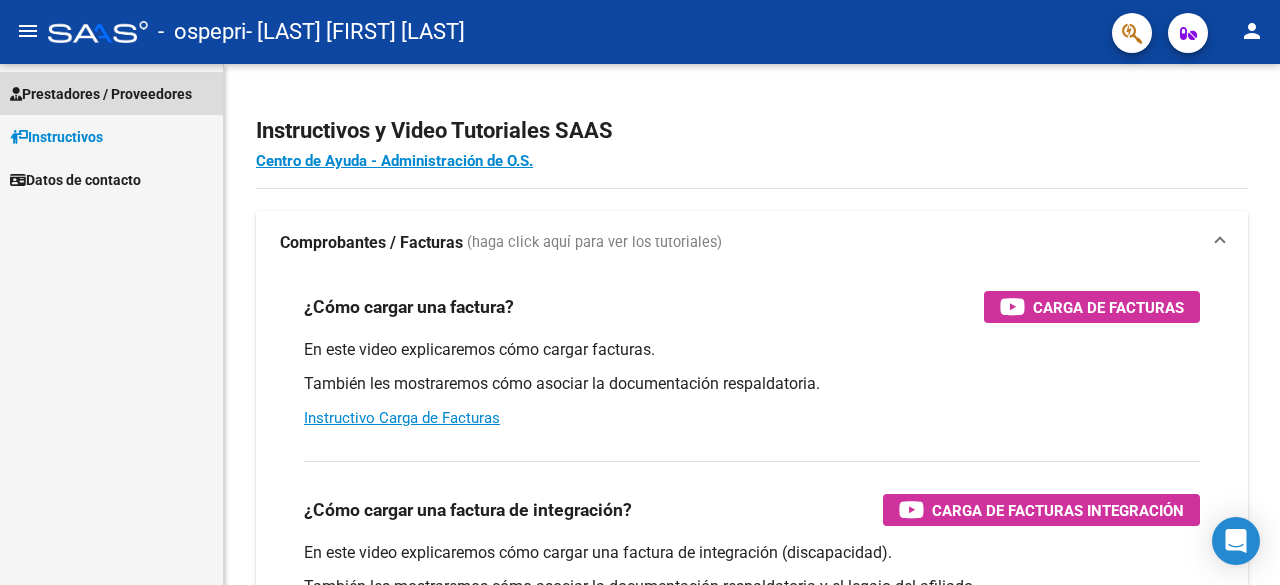 click on "Prestadores / Proveedores" at bounding box center [101, 94] 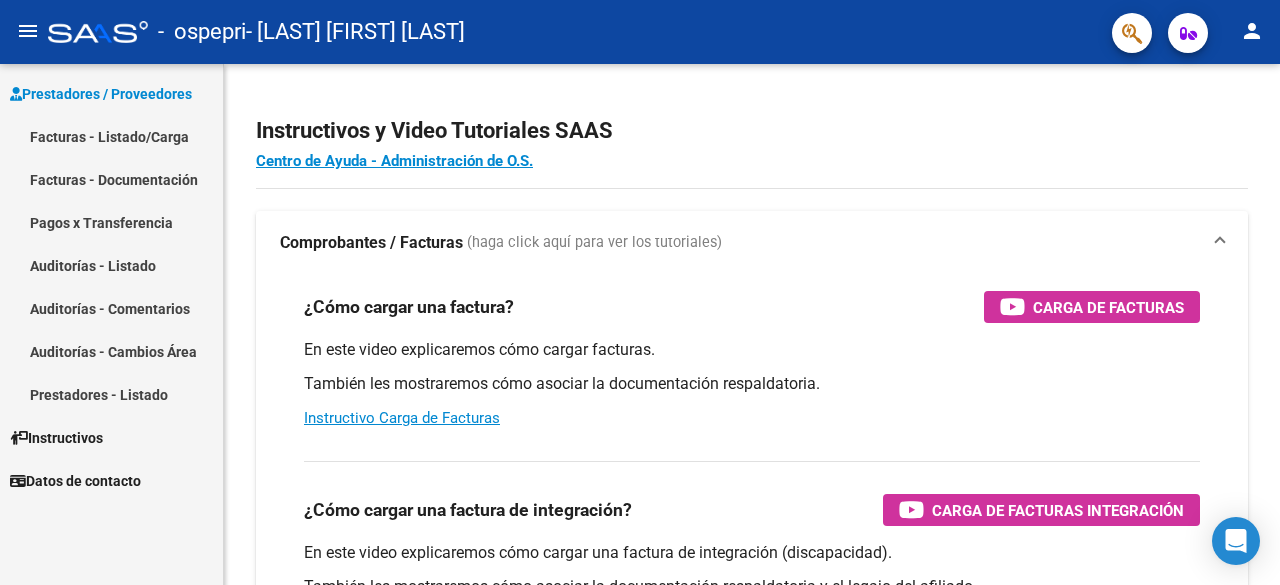 click on "Facturas - Listado/Carga" at bounding box center (111, 136) 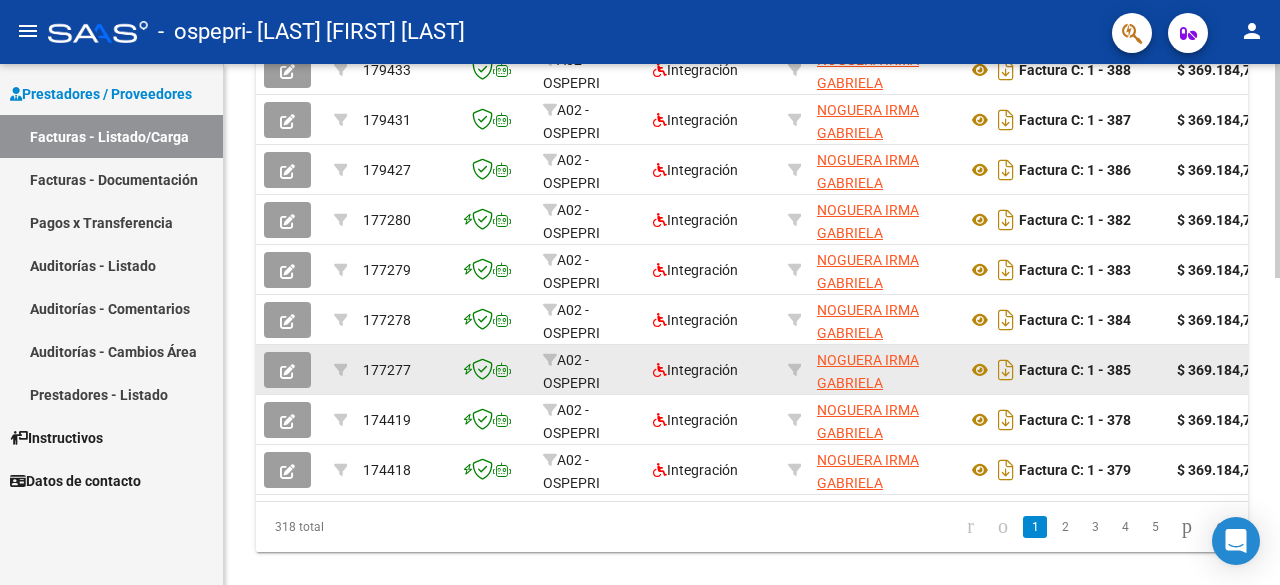 scroll, scrollTop: 744, scrollLeft: 0, axis: vertical 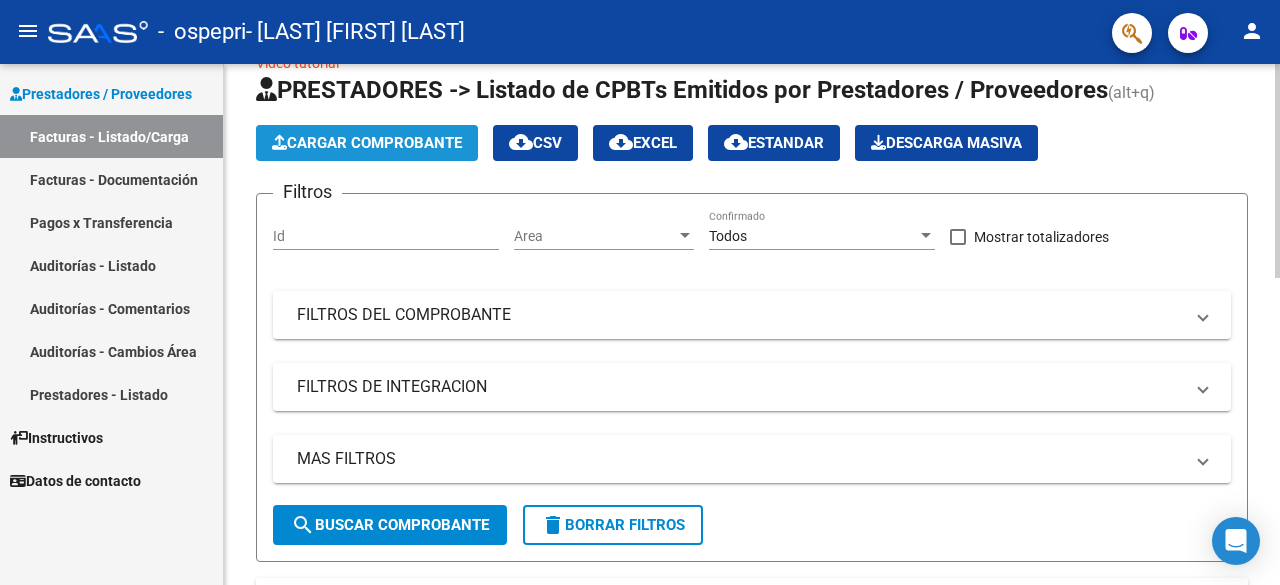 click on "Cargar Comprobante" 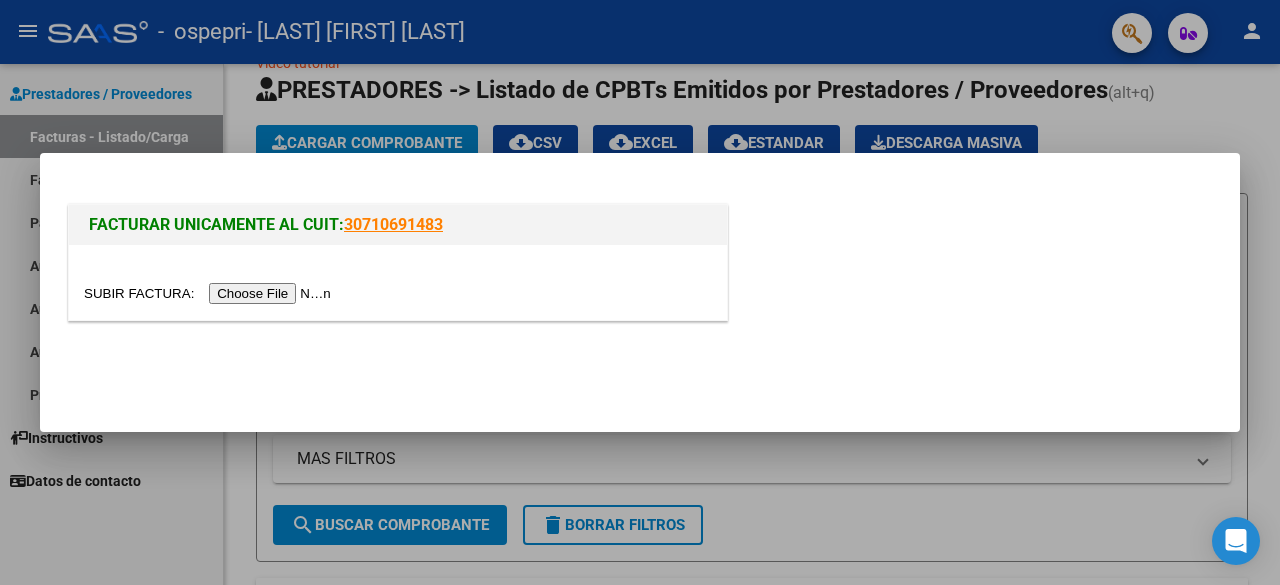 click at bounding box center (210, 293) 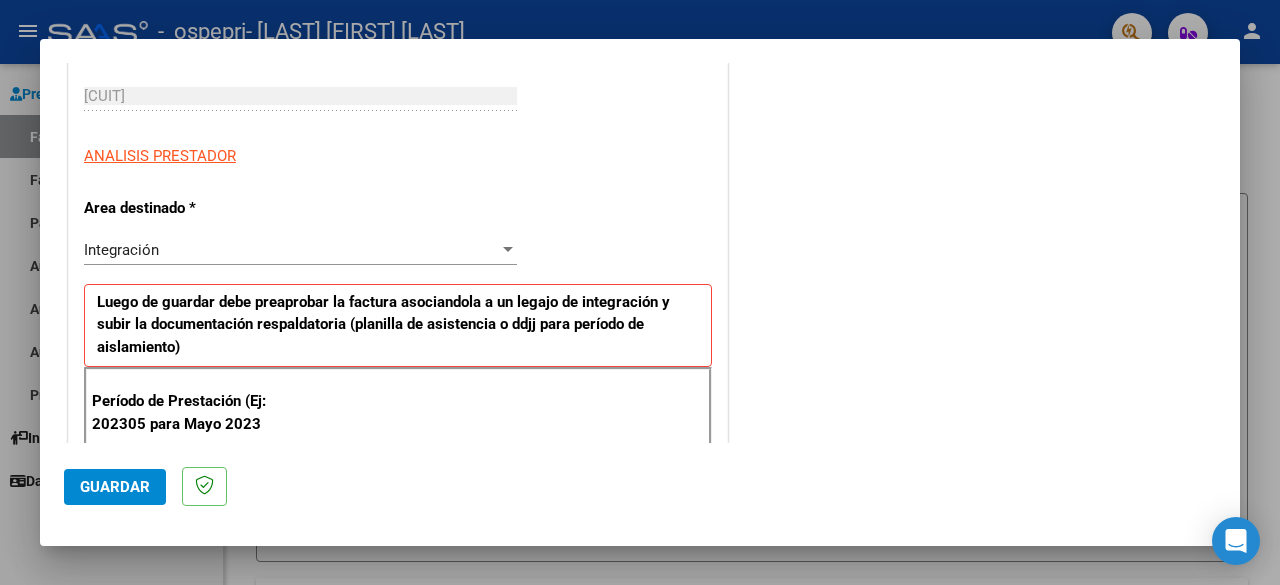 scroll, scrollTop: 400, scrollLeft: 0, axis: vertical 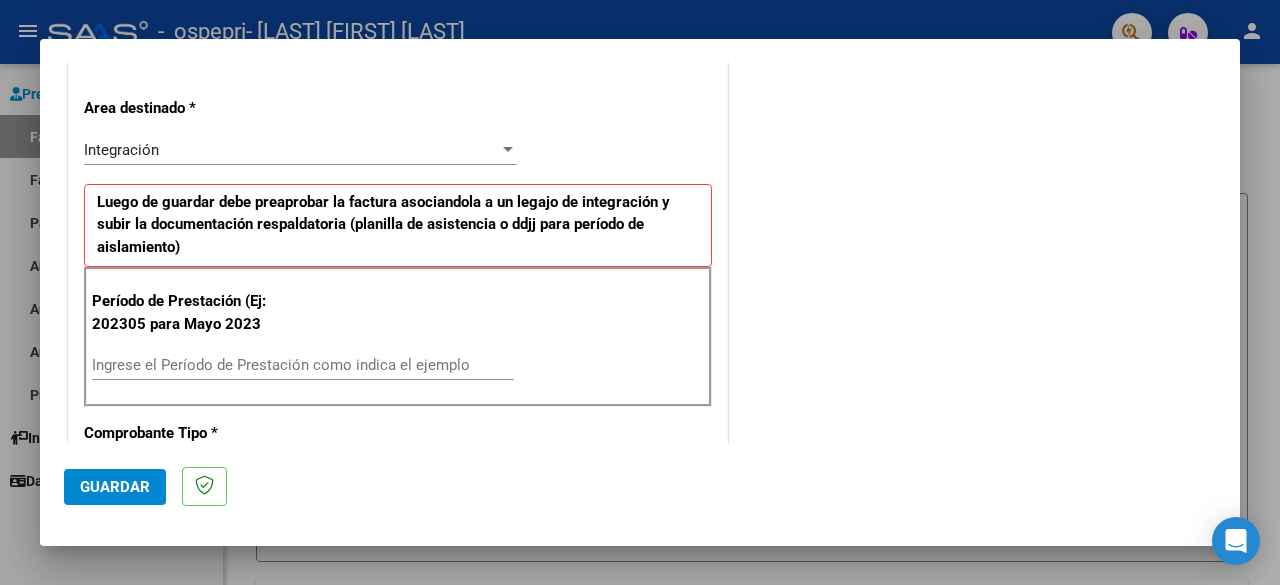 click on "Ingrese el Período de Prestación como indica el ejemplo" at bounding box center [303, 365] 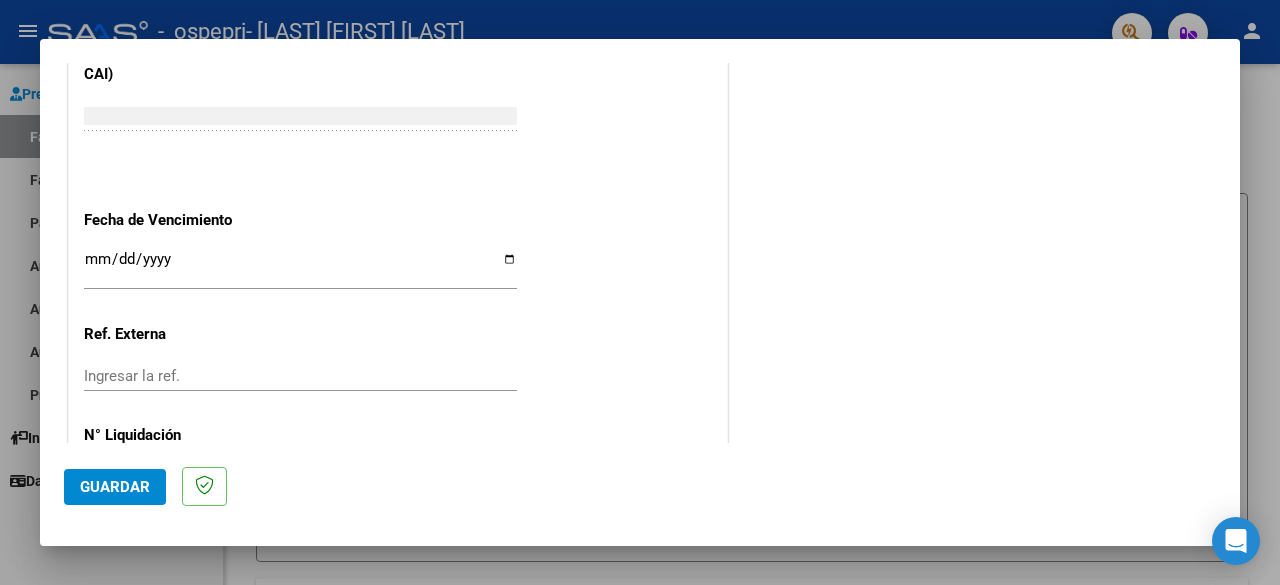 scroll, scrollTop: 1382, scrollLeft: 0, axis: vertical 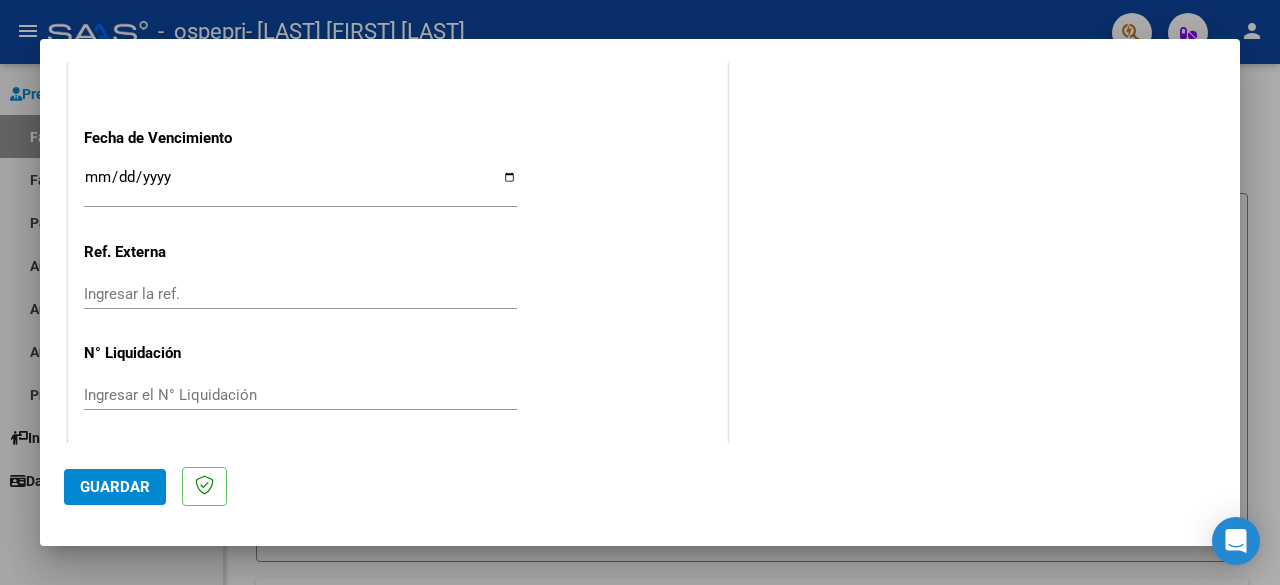 type on "202507" 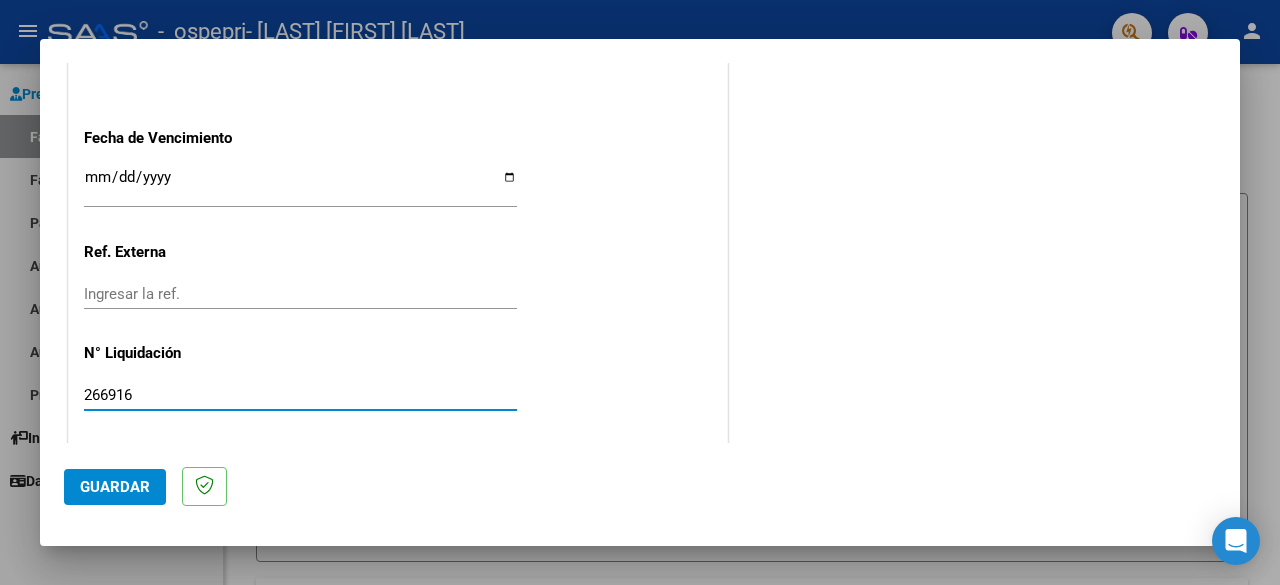 type on "266916" 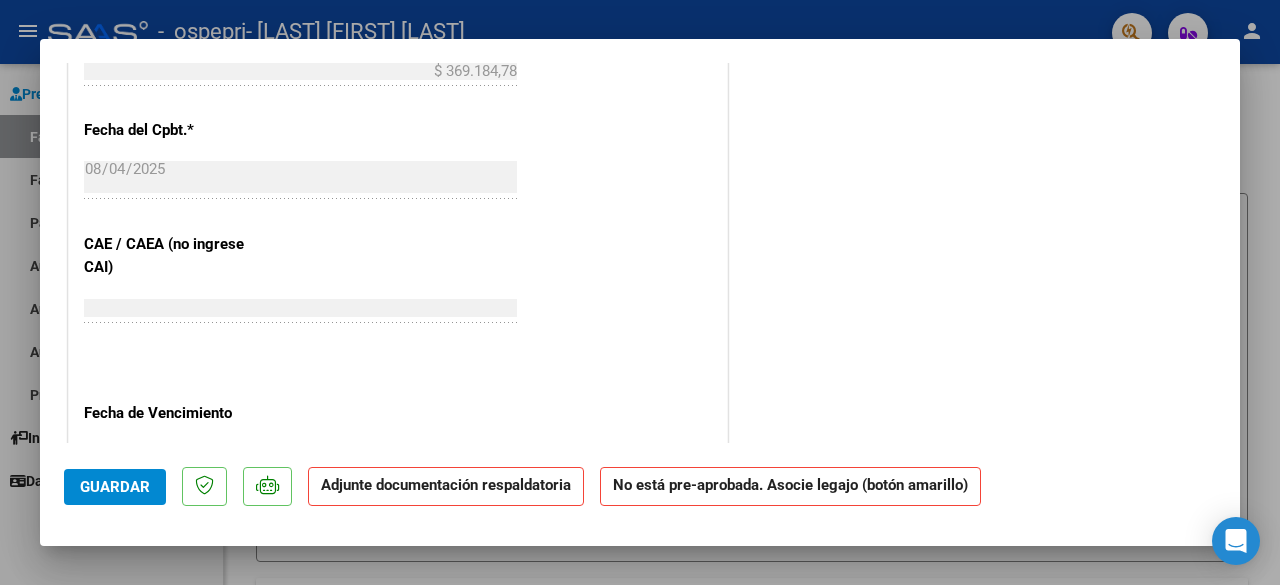 scroll, scrollTop: 1200, scrollLeft: 0, axis: vertical 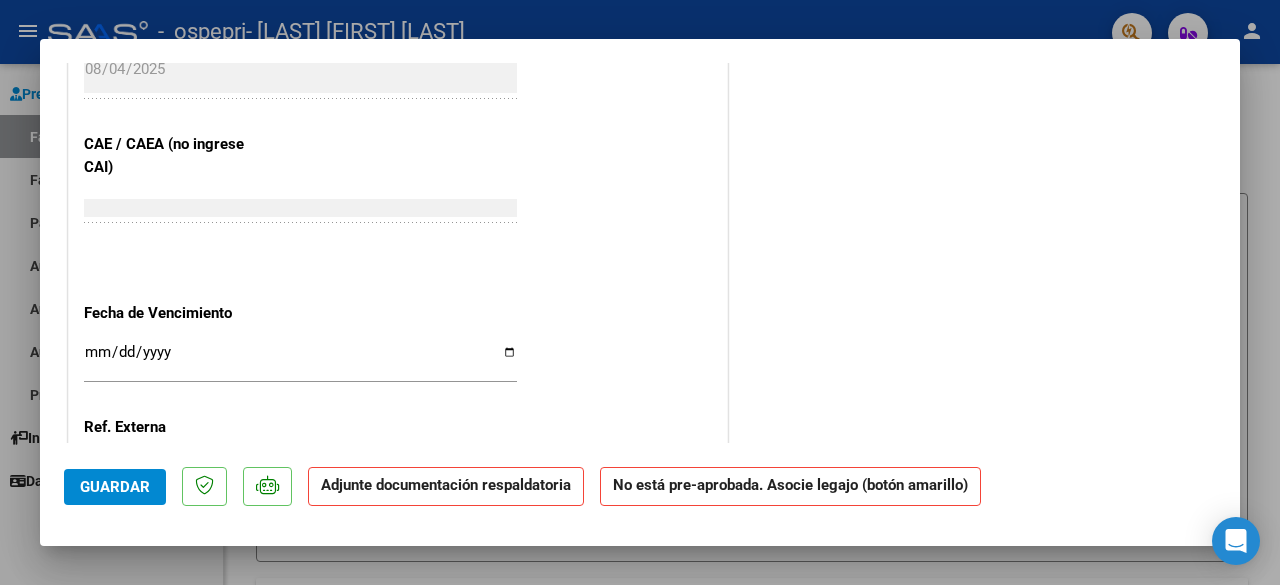 click on "Ingresar la fecha" at bounding box center (300, 360) 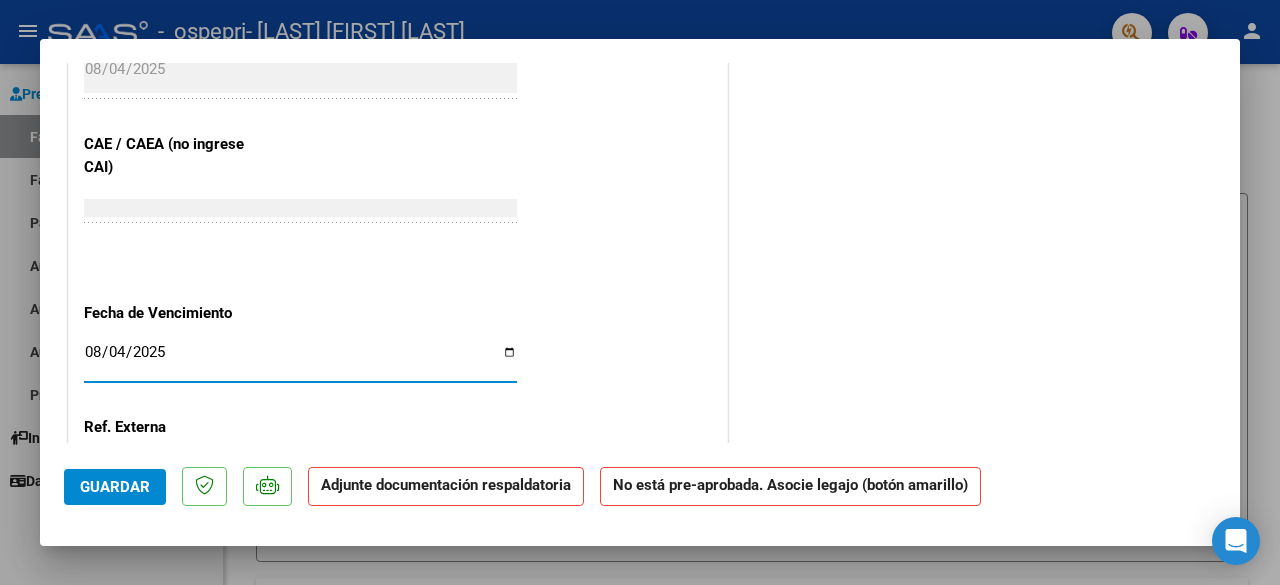 type on "2025-08-04" 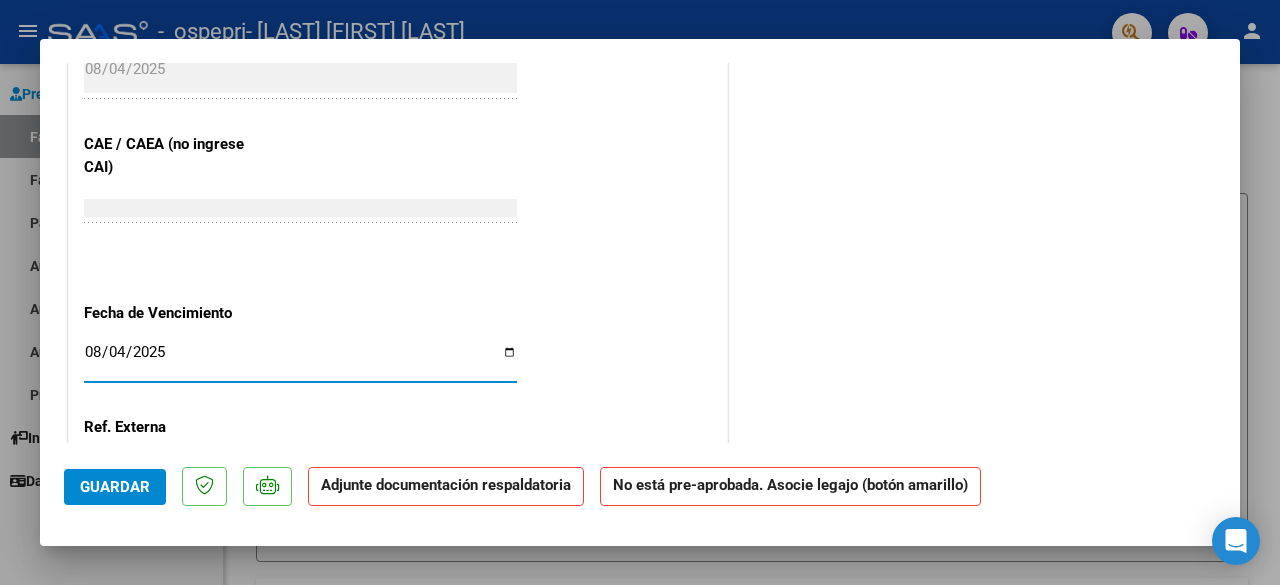 click on "COMENTARIOS Comentarios del Prestador / Gerenciador:  PREAPROBACIÓN PARA INTEGRACION add Asociar Legajo  DOCUMENTACIÓN RESPALDATORIA  Agregar Documento ID Documento Usuario Subido Acción No data to display  0 total   1" at bounding box center (974, -245) 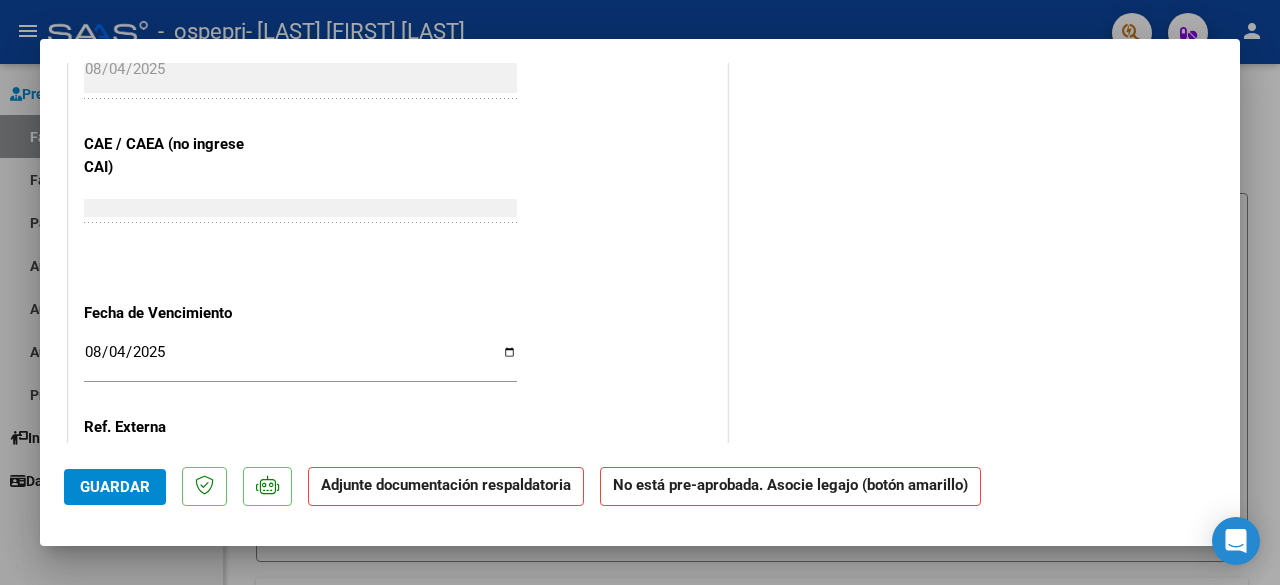 scroll, scrollTop: 1375, scrollLeft: 0, axis: vertical 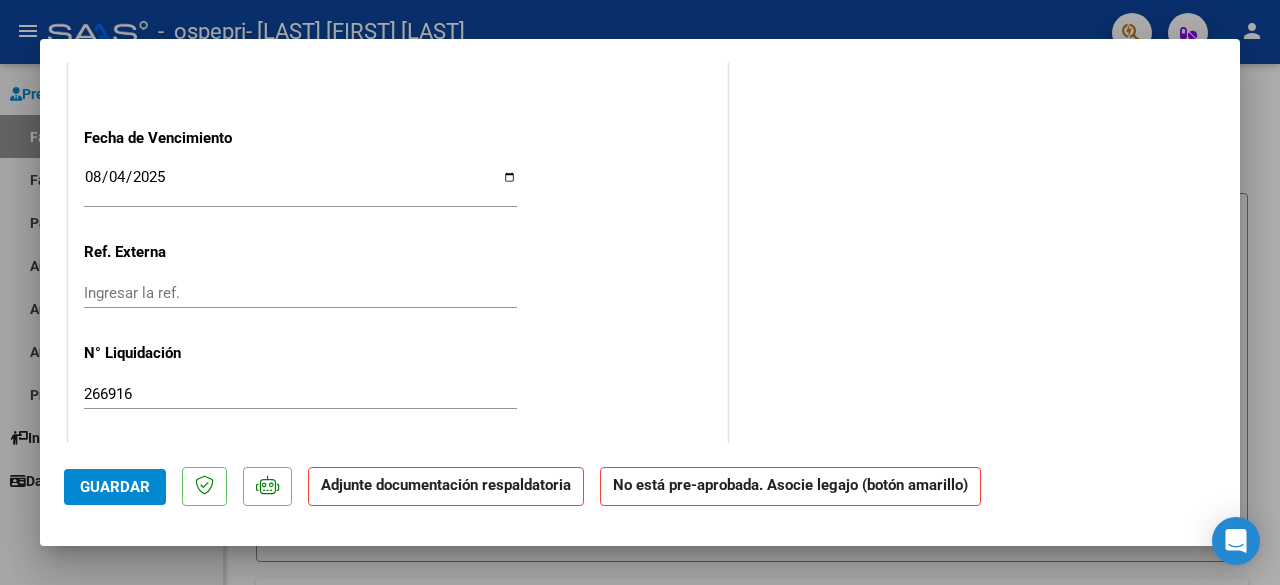 click on "Guardar" 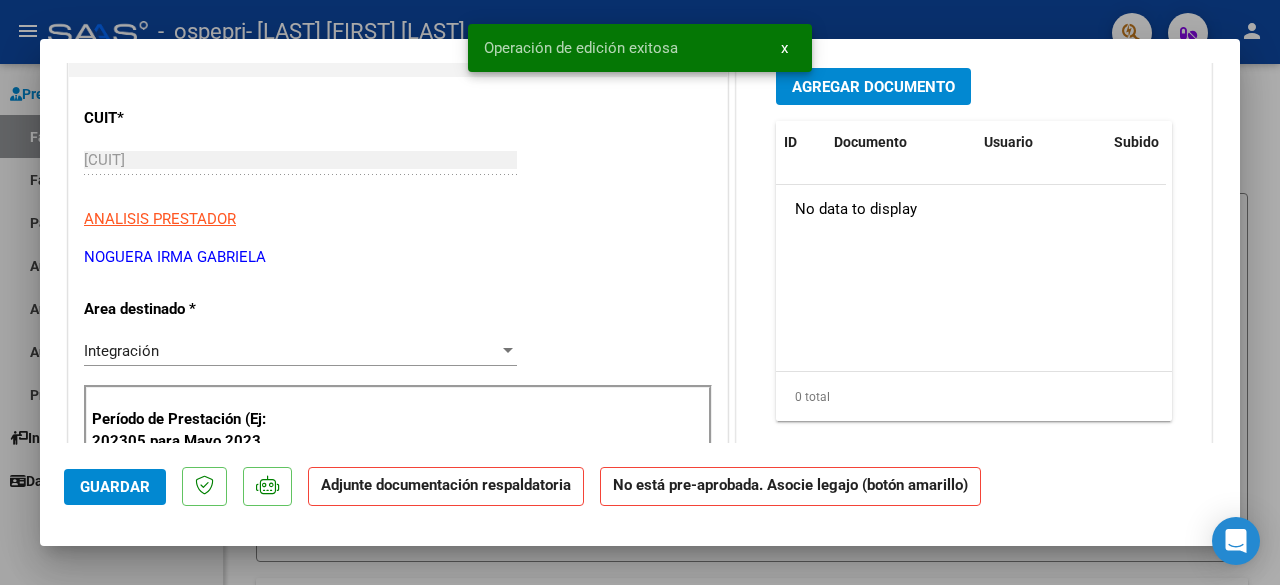 scroll, scrollTop: 0, scrollLeft: 0, axis: both 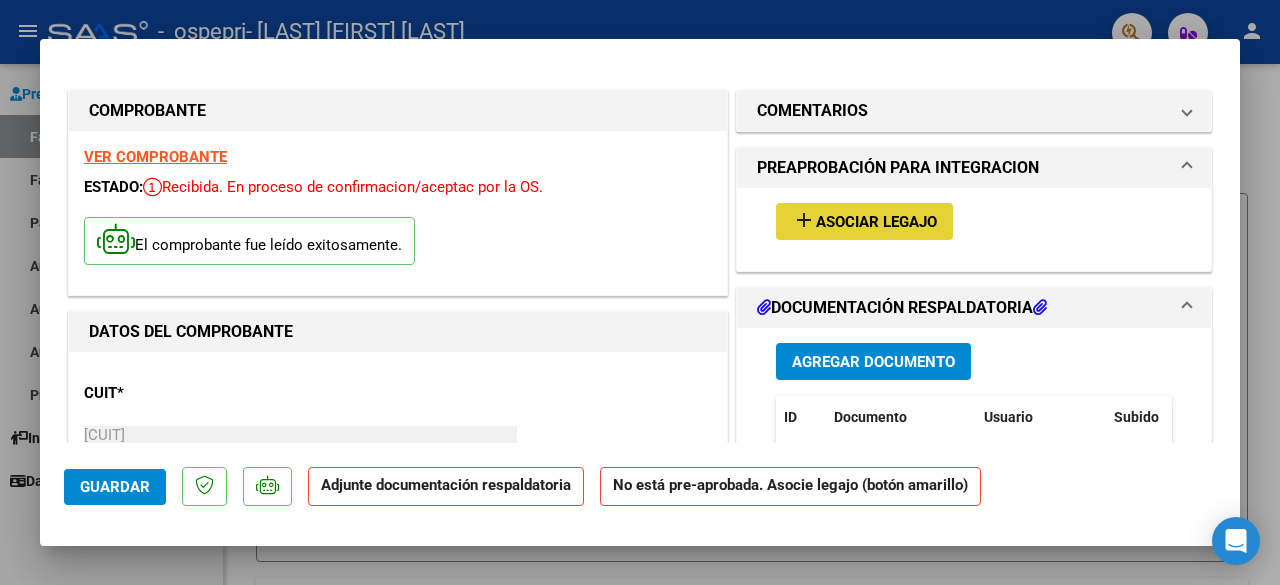 click on "Asociar Legajo" at bounding box center [876, 222] 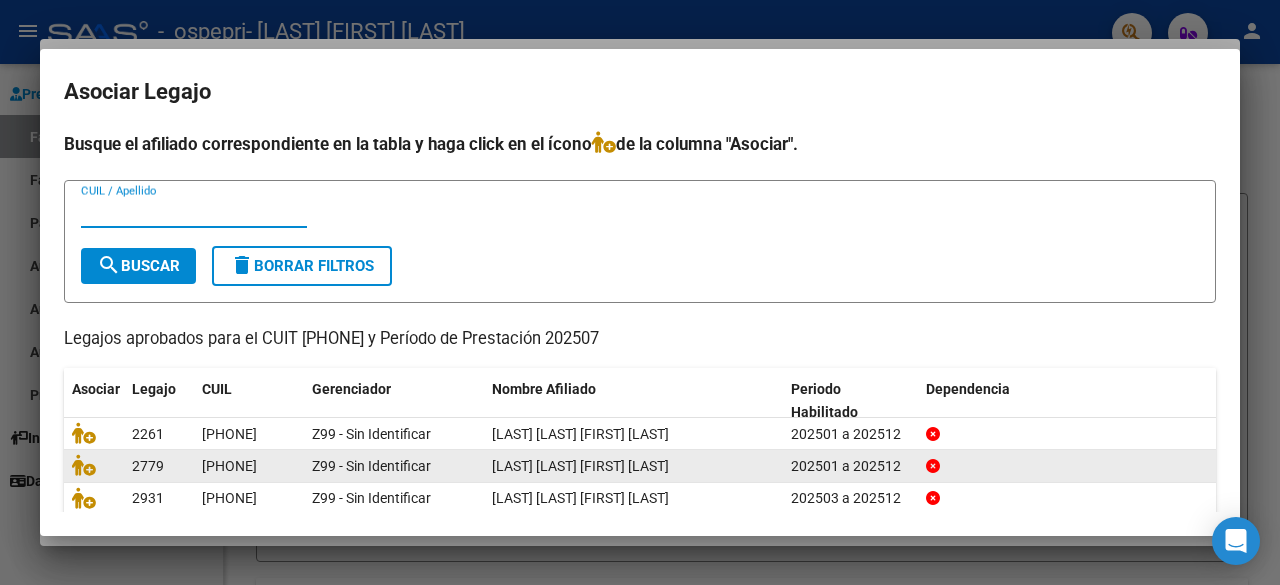 click on "[LAST] [LAST] [FIRST] [LAST]" 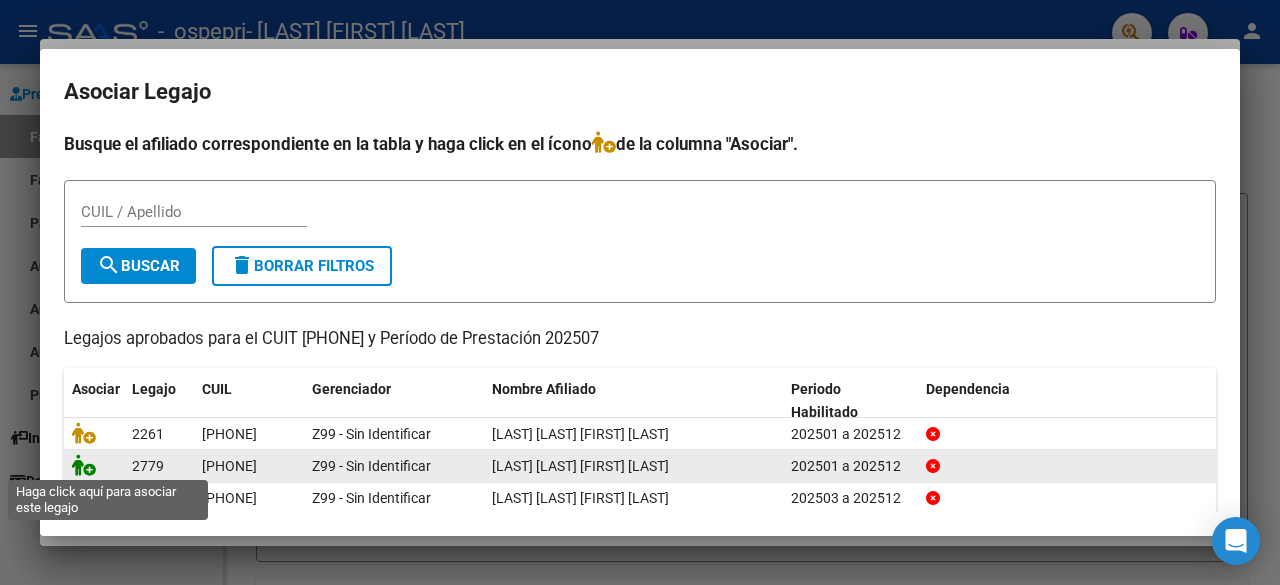 click 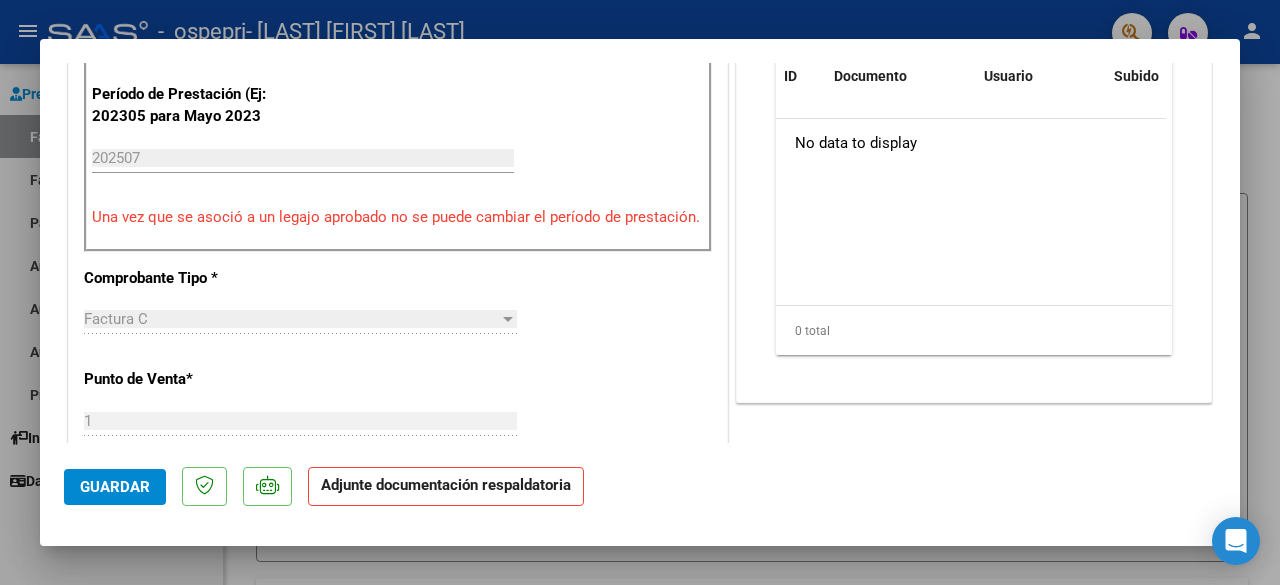 scroll, scrollTop: 500, scrollLeft: 0, axis: vertical 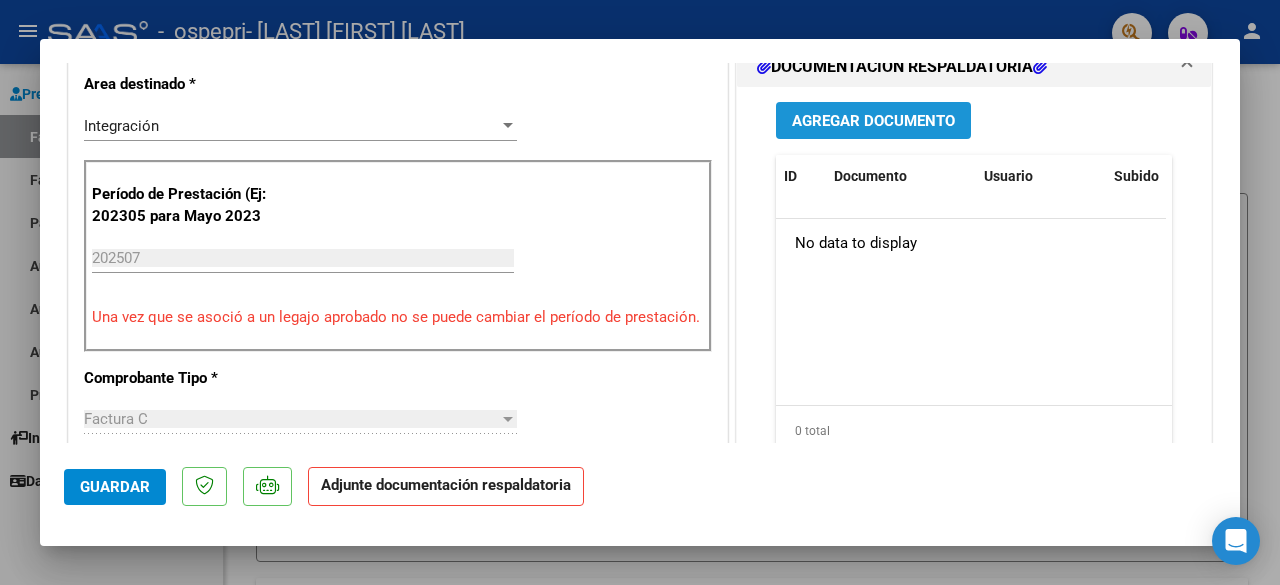 click on "Agregar Documento" at bounding box center (873, 121) 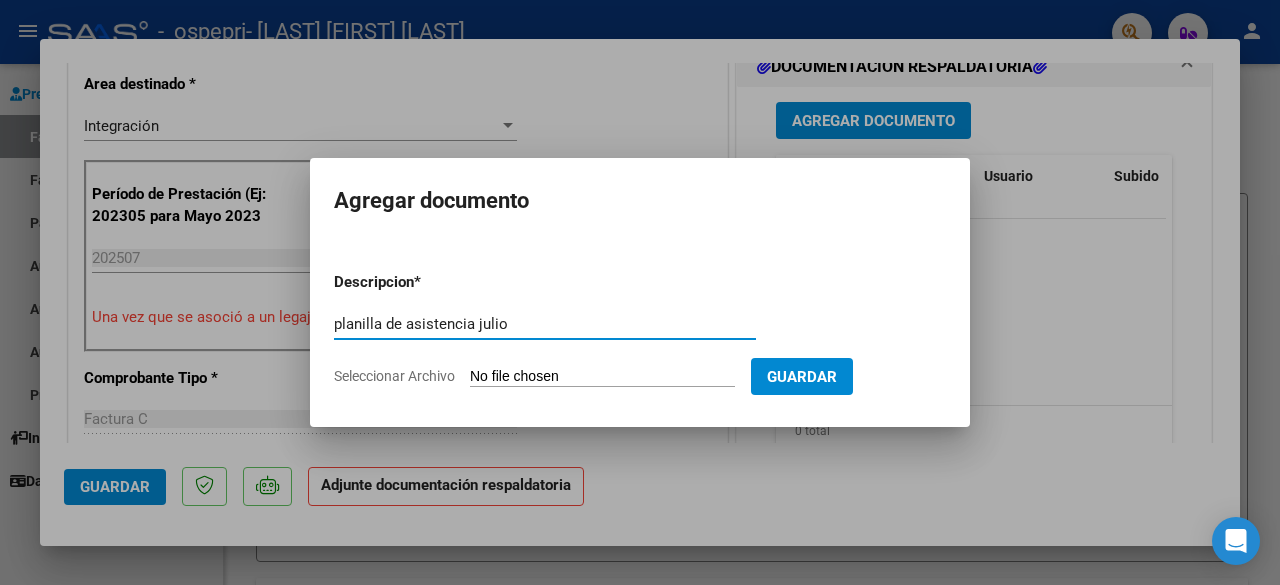 type on "planilla de asistencia julio" 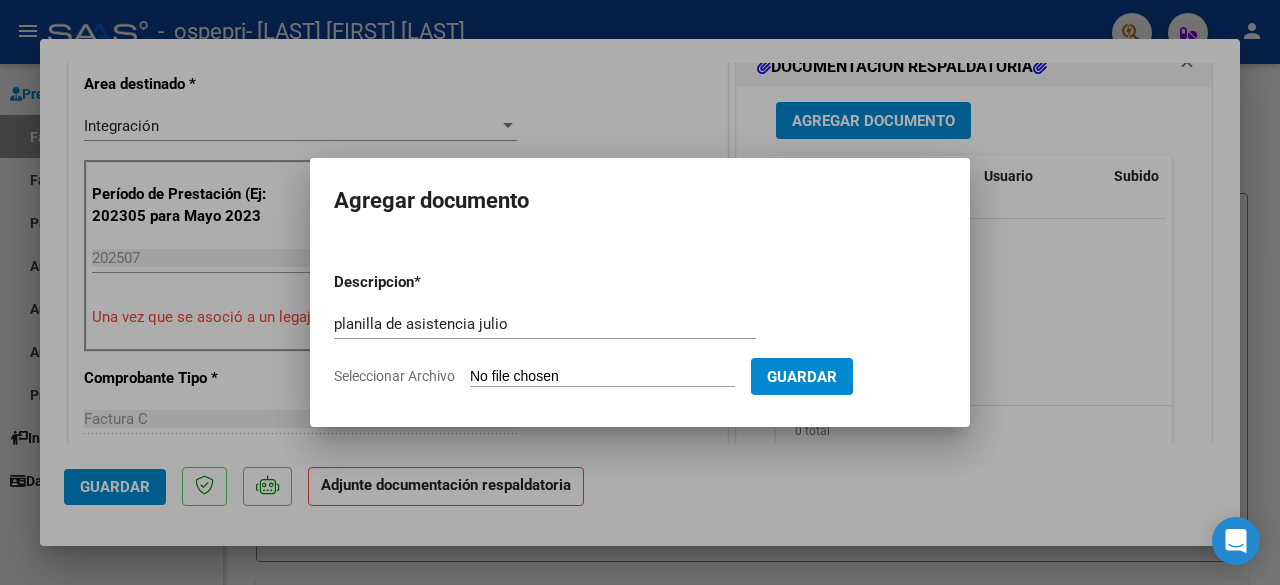 click on "Seleccionar Archivo" at bounding box center [602, 377] 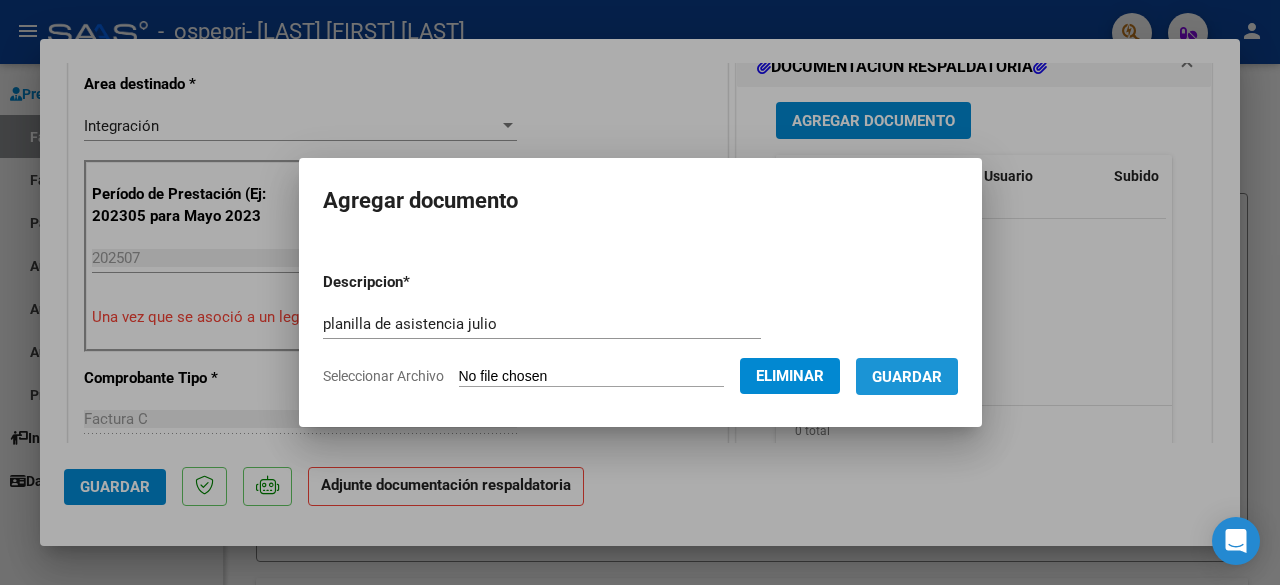 click on "Guardar" at bounding box center [907, 377] 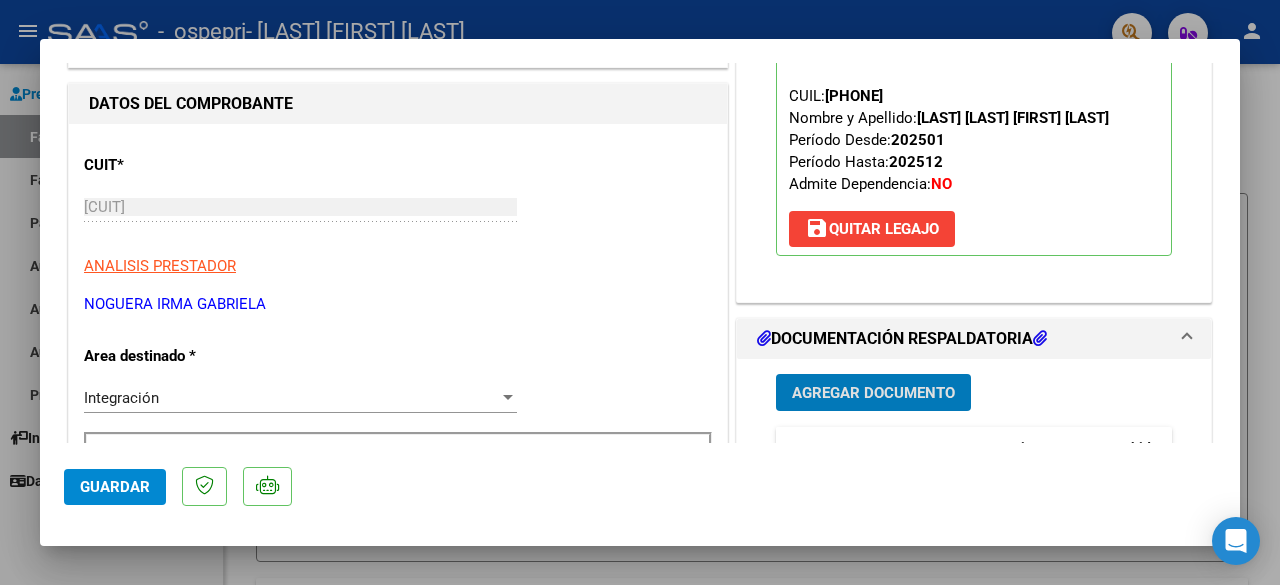 scroll, scrollTop: 0, scrollLeft: 0, axis: both 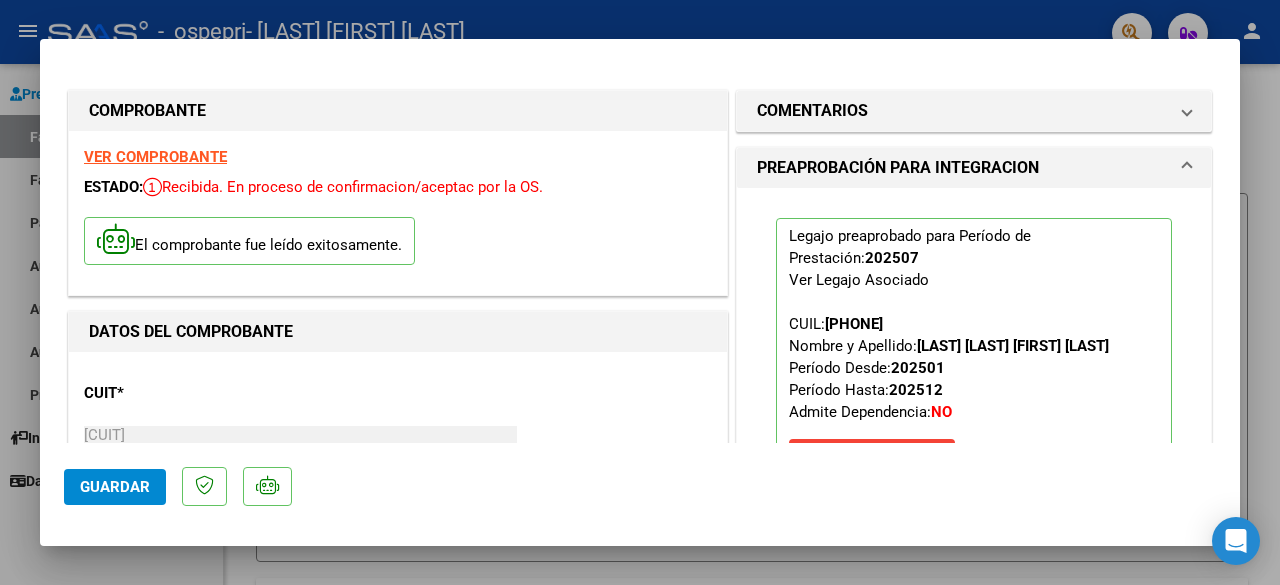 click on "Guardar" 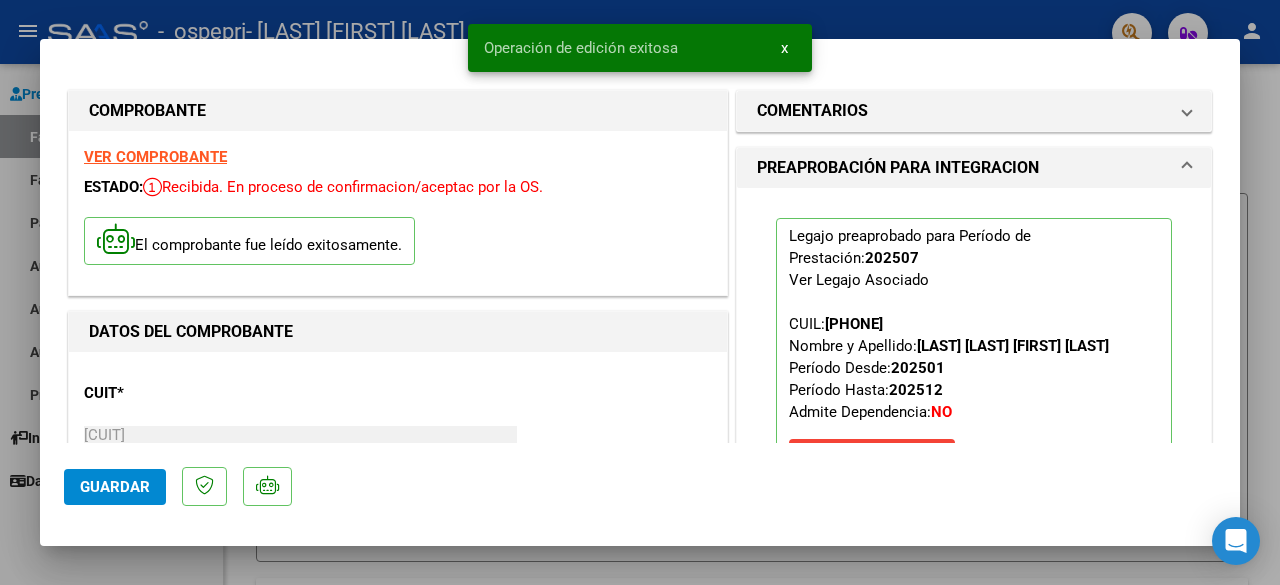 click on "x" at bounding box center (784, 48) 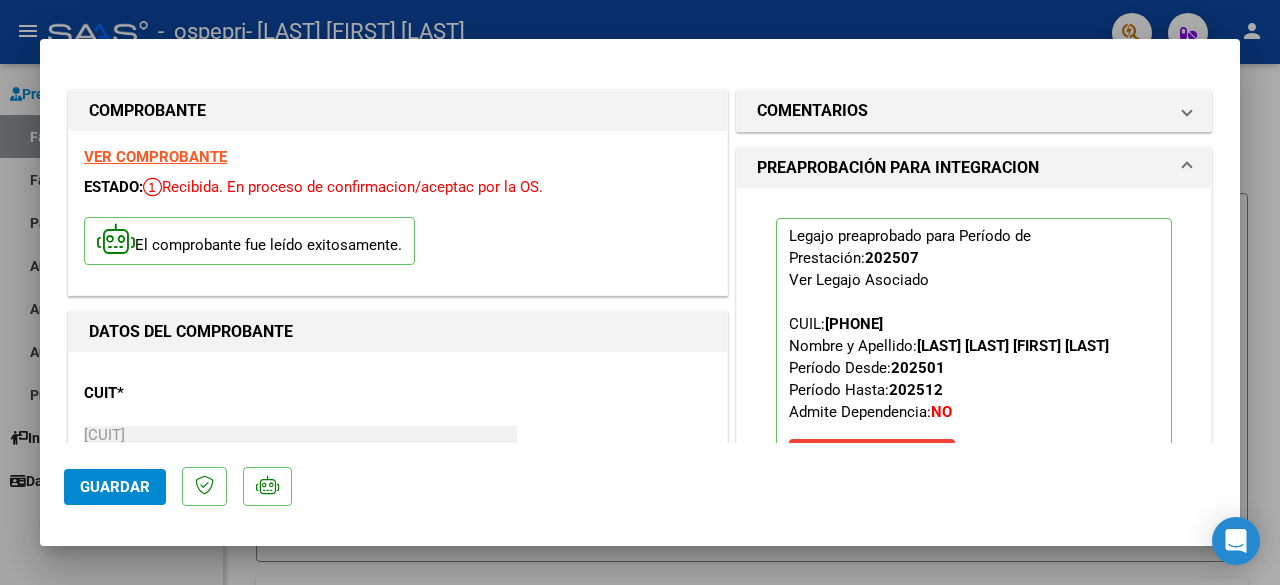 click at bounding box center [640, 292] 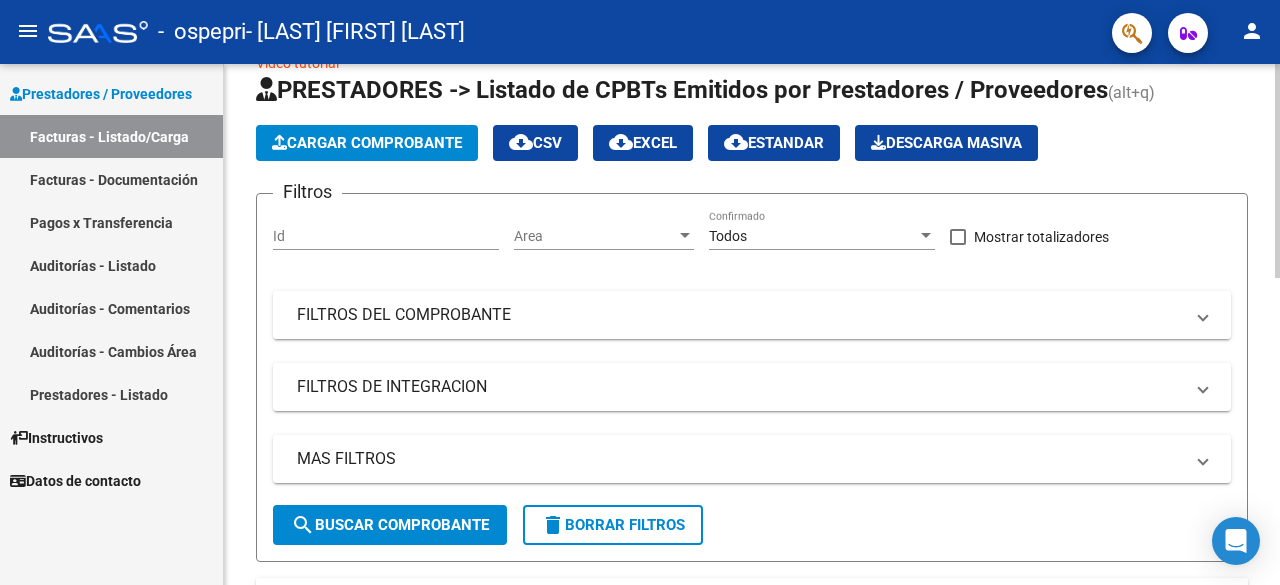 scroll, scrollTop: 3, scrollLeft: 0, axis: vertical 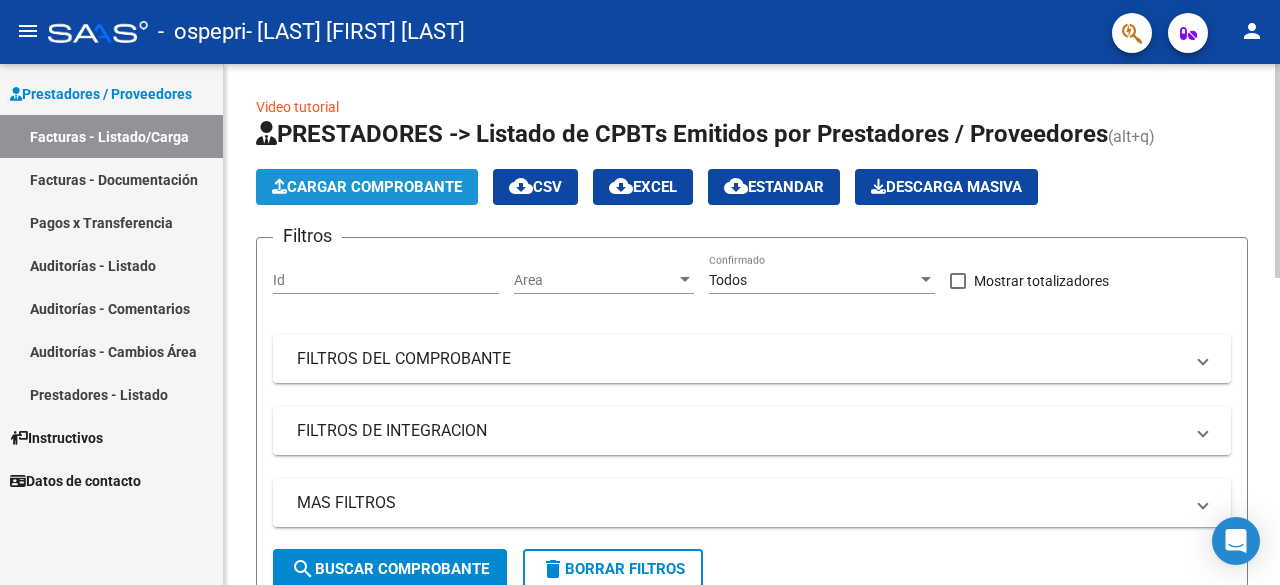 click on "Cargar Comprobante" 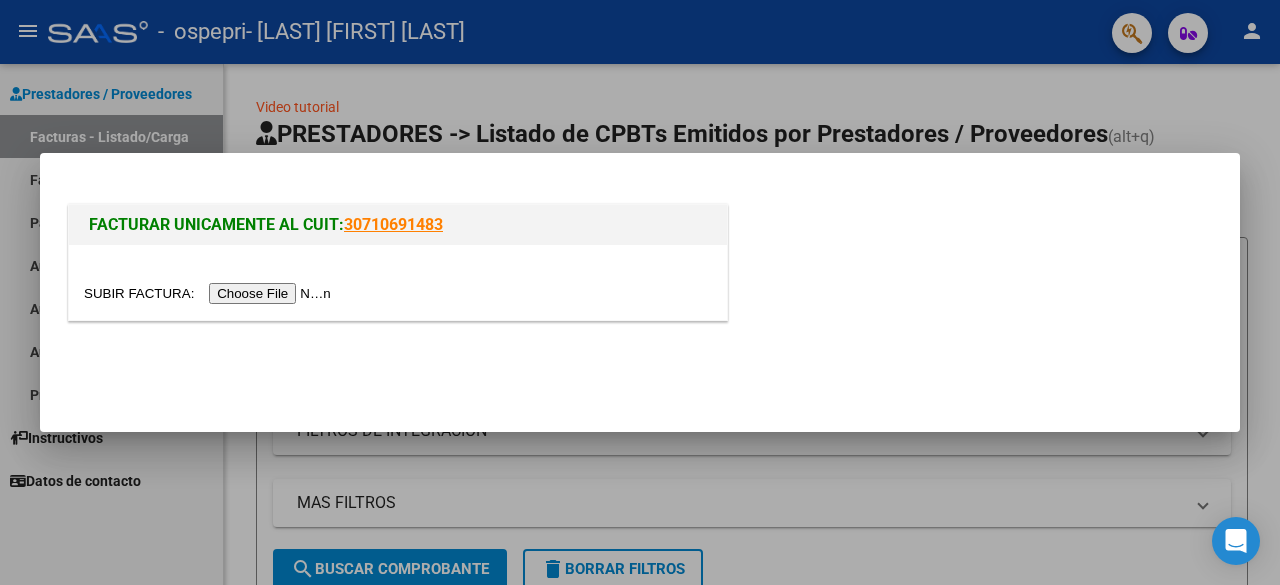 click at bounding box center (210, 293) 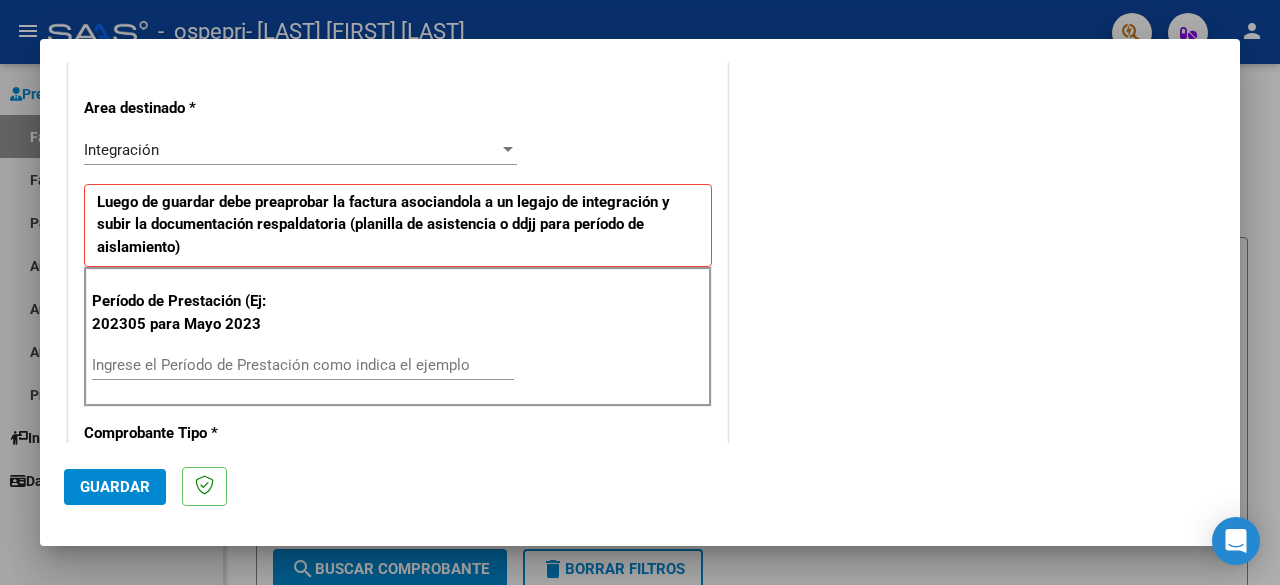 scroll, scrollTop: 500, scrollLeft: 0, axis: vertical 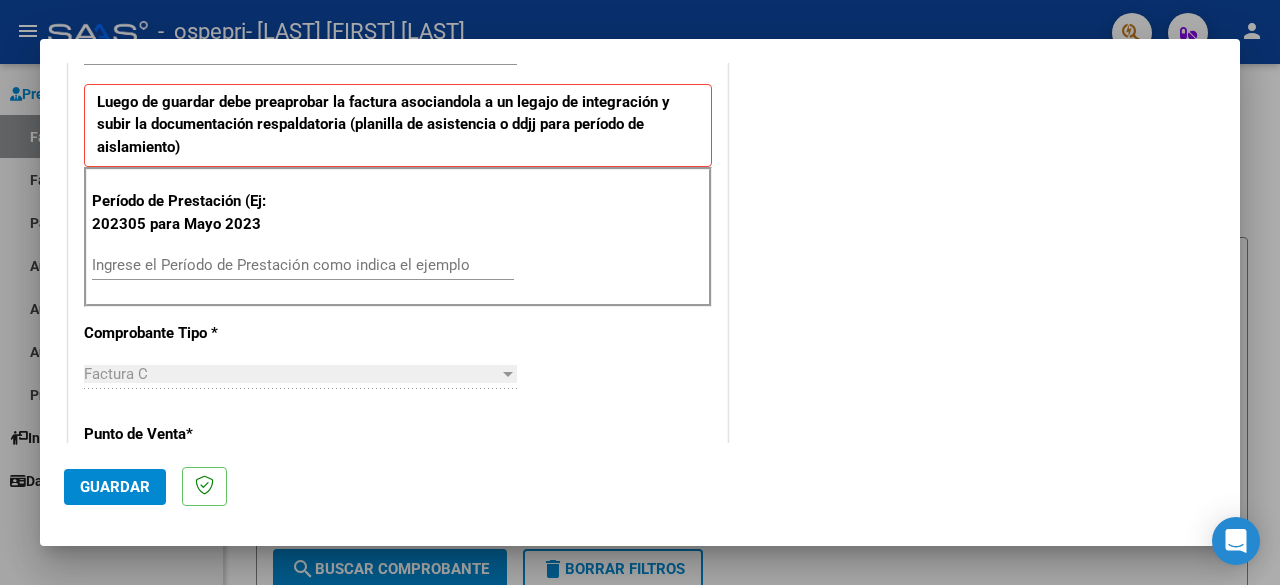 click on "Ingrese el Período de Prestación como indica el ejemplo" at bounding box center (303, 265) 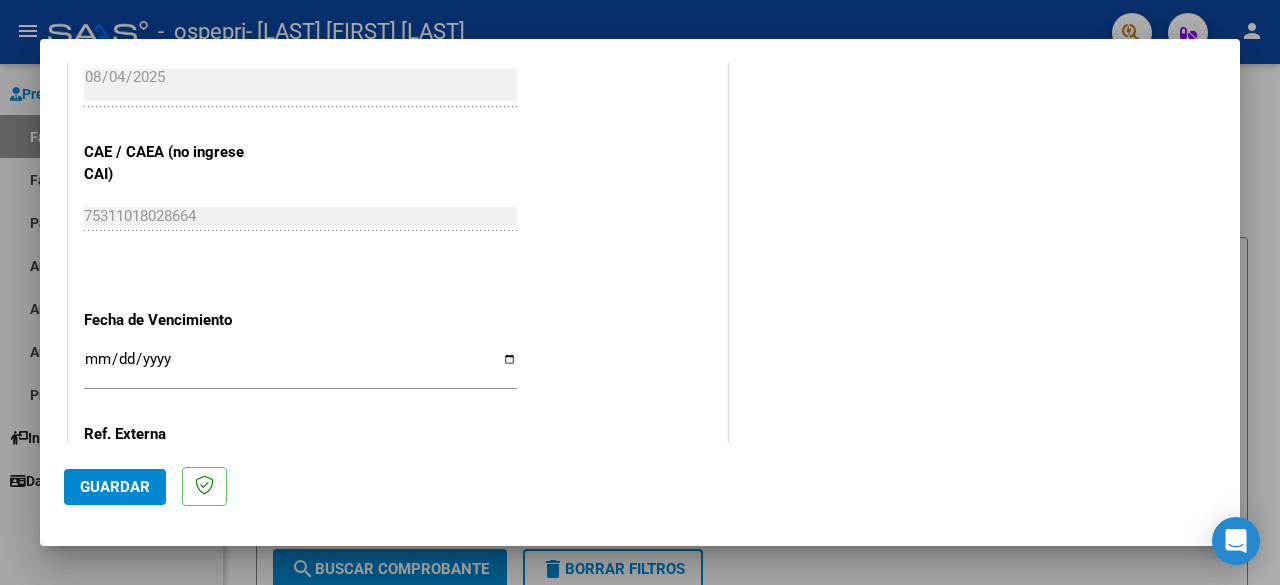 scroll, scrollTop: 1300, scrollLeft: 0, axis: vertical 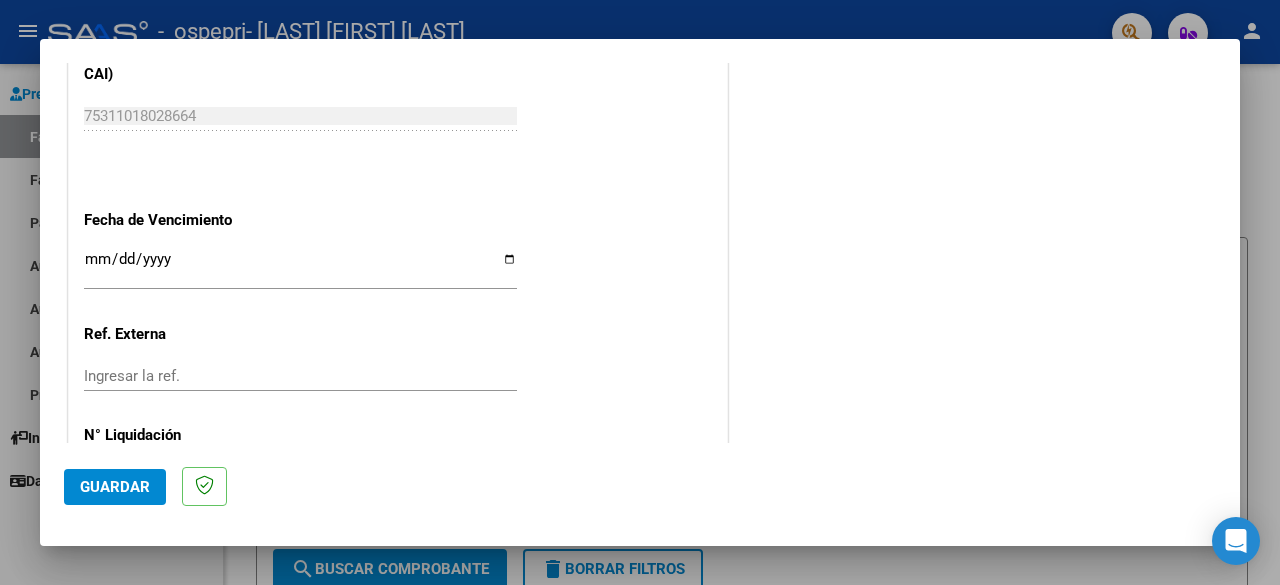 type on "202507" 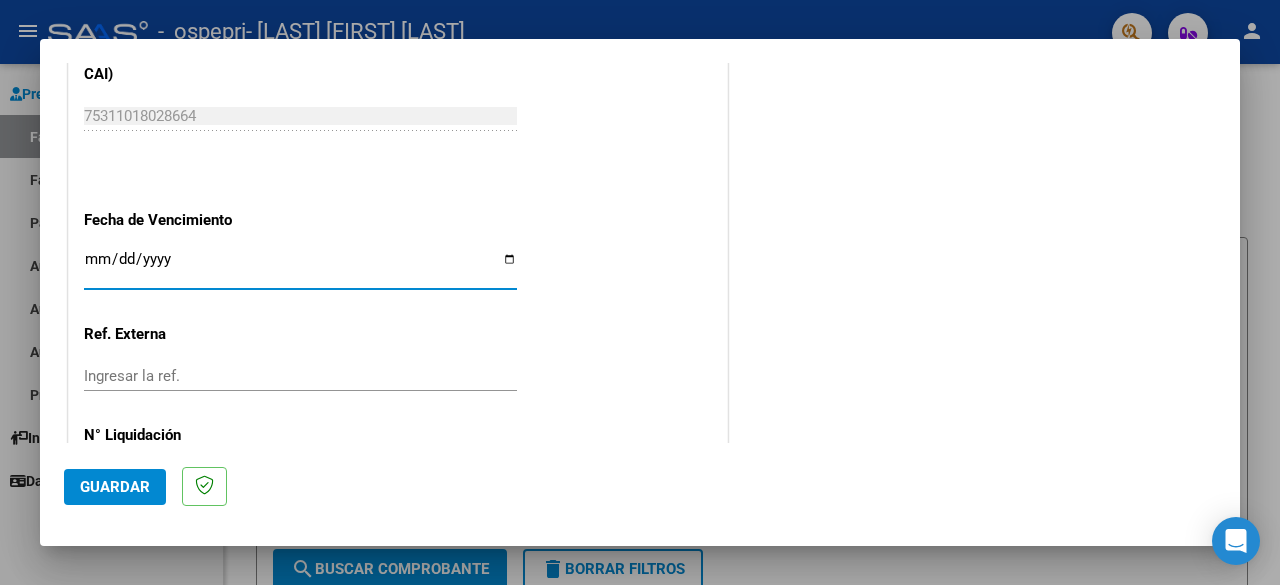 click on "Ingresar la fecha" at bounding box center [300, 267] 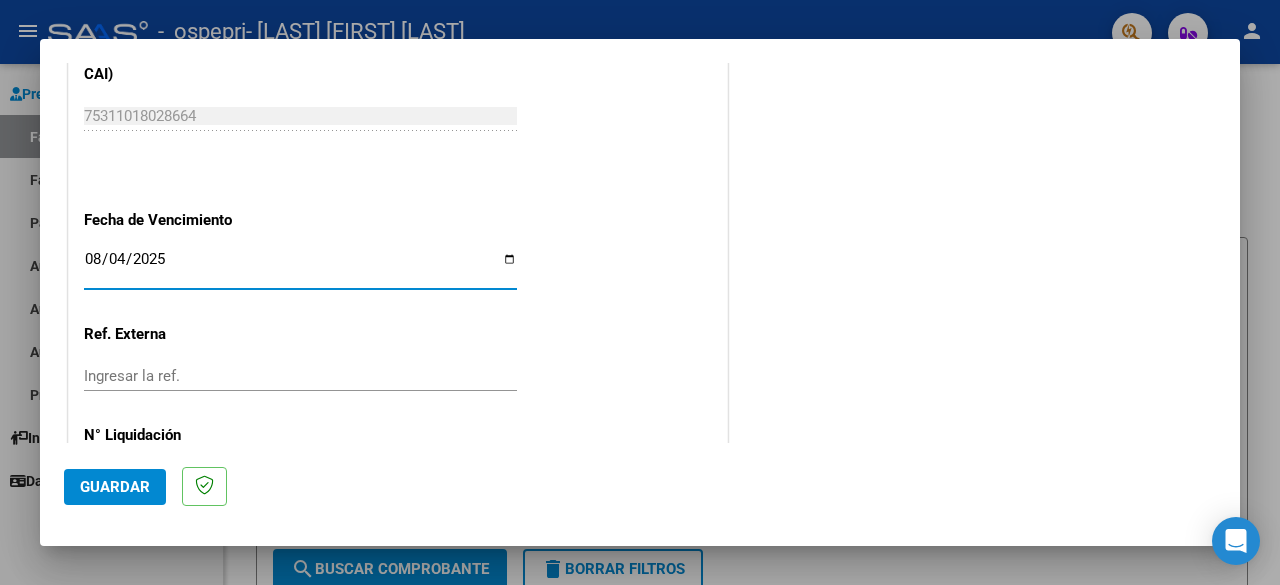 scroll, scrollTop: 1382, scrollLeft: 0, axis: vertical 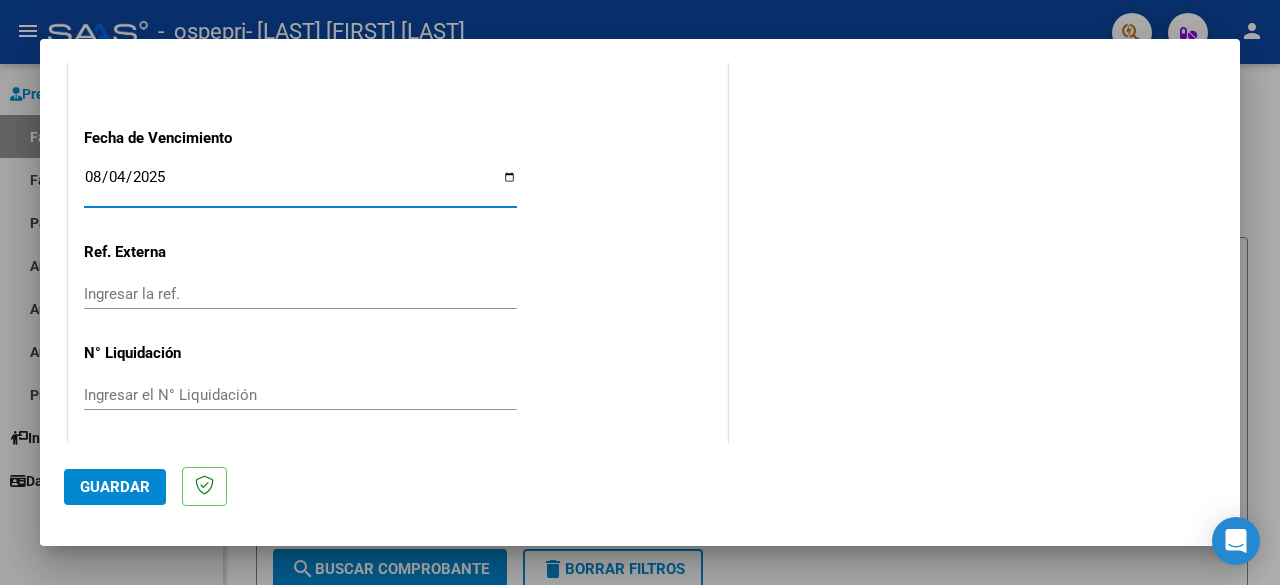 click on "Ingresar el N° Liquidación" at bounding box center [300, 395] 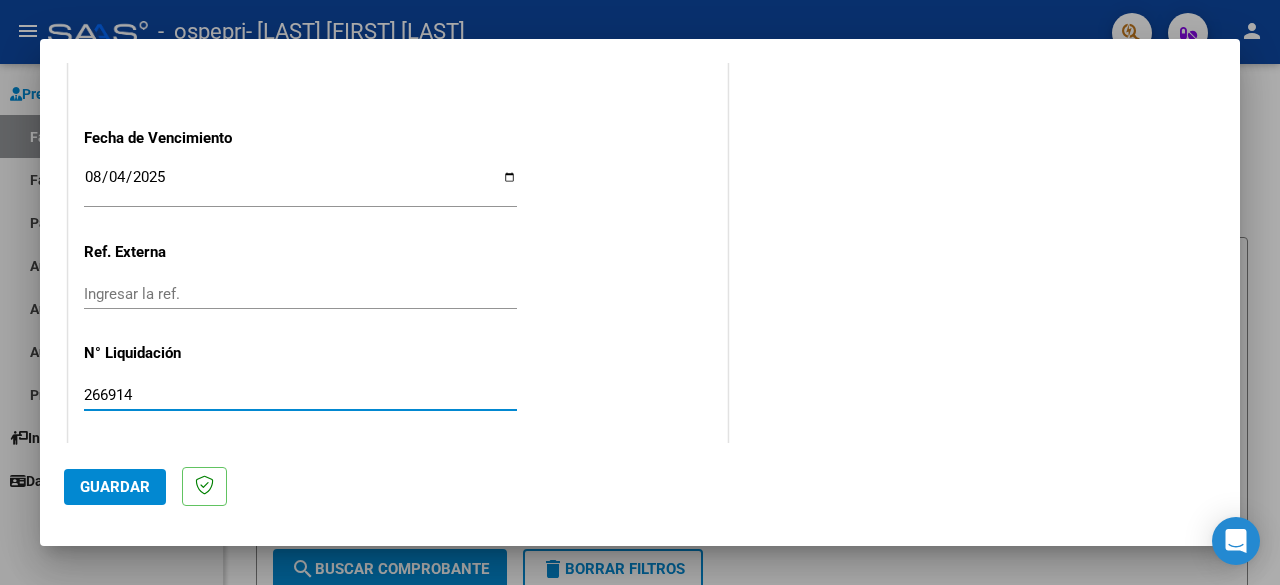 type on "266914" 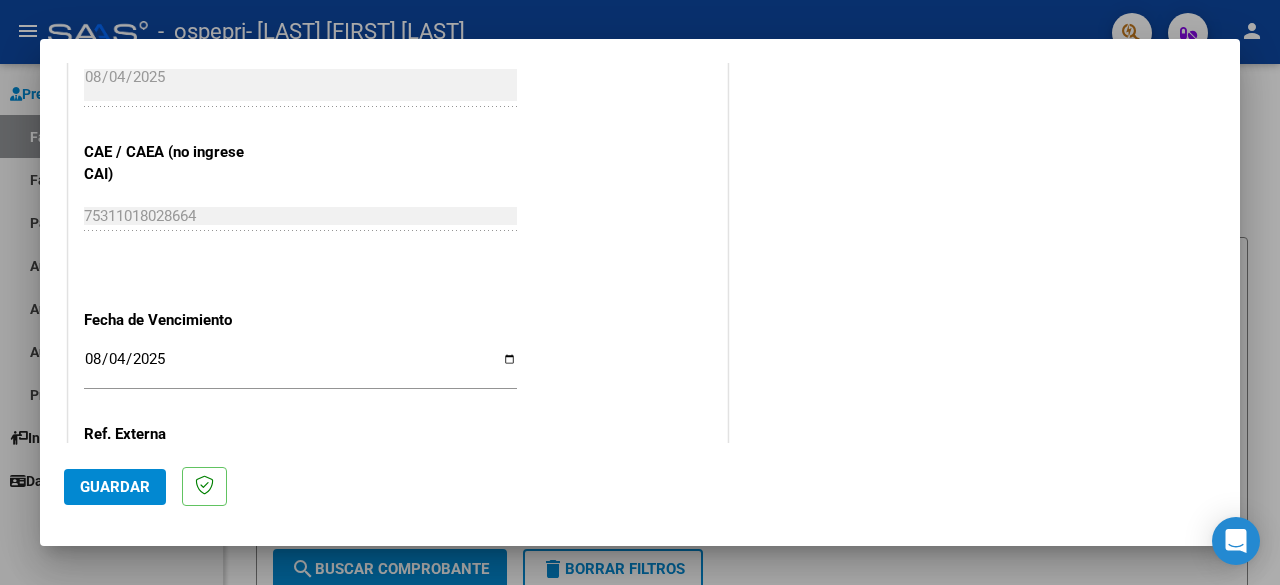 scroll, scrollTop: 1382, scrollLeft: 0, axis: vertical 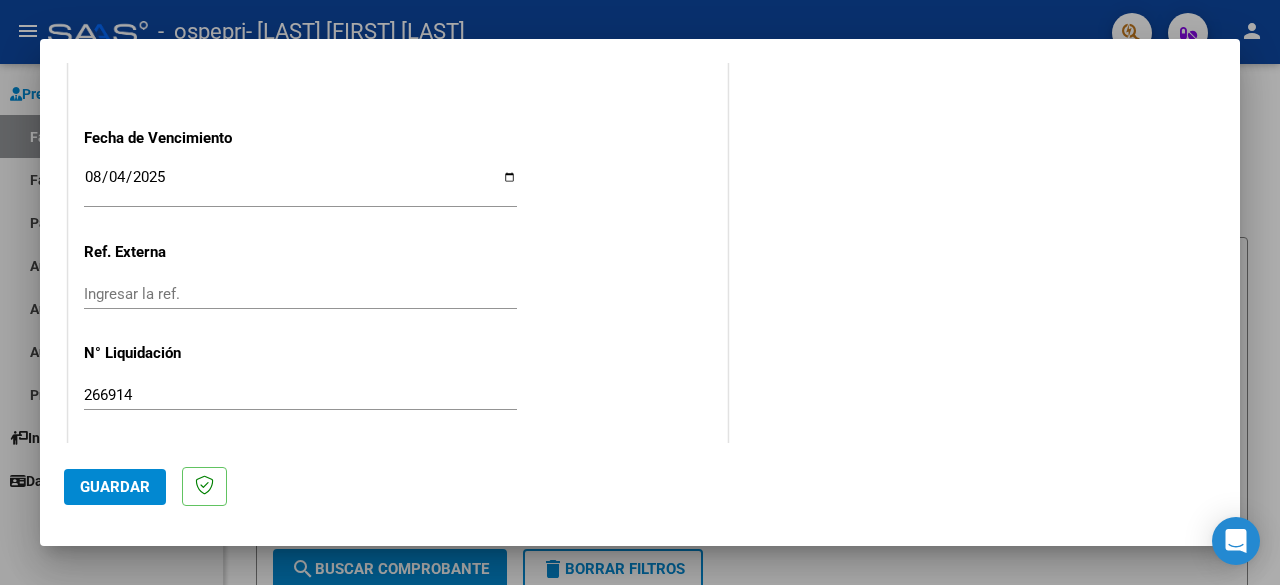 click on "Guardar" 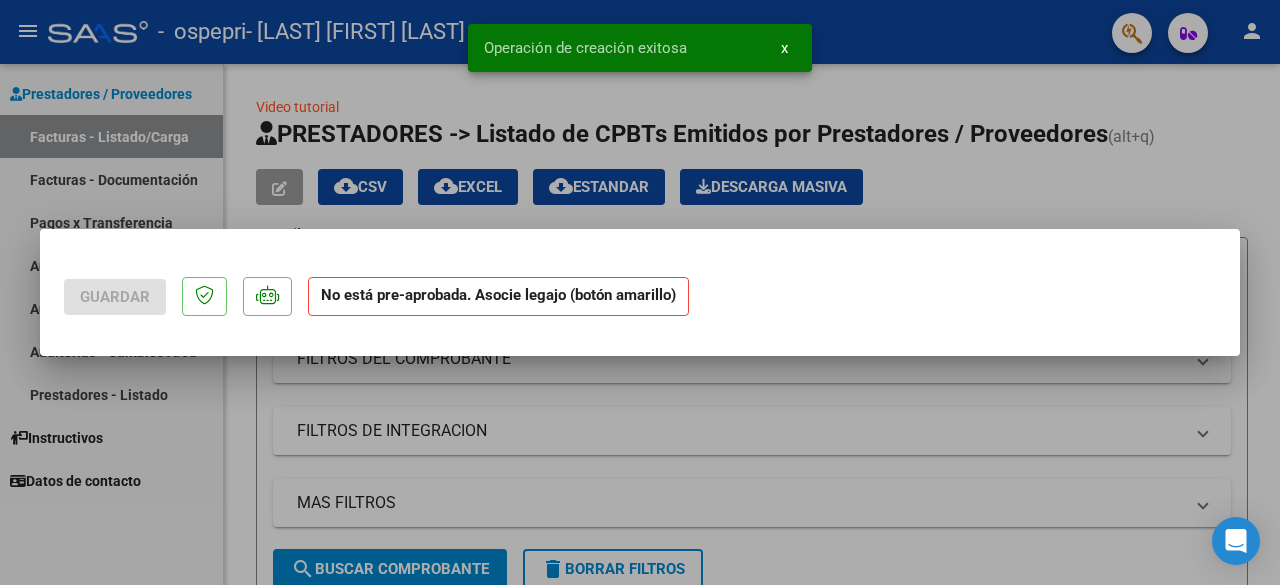 scroll, scrollTop: 0, scrollLeft: 0, axis: both 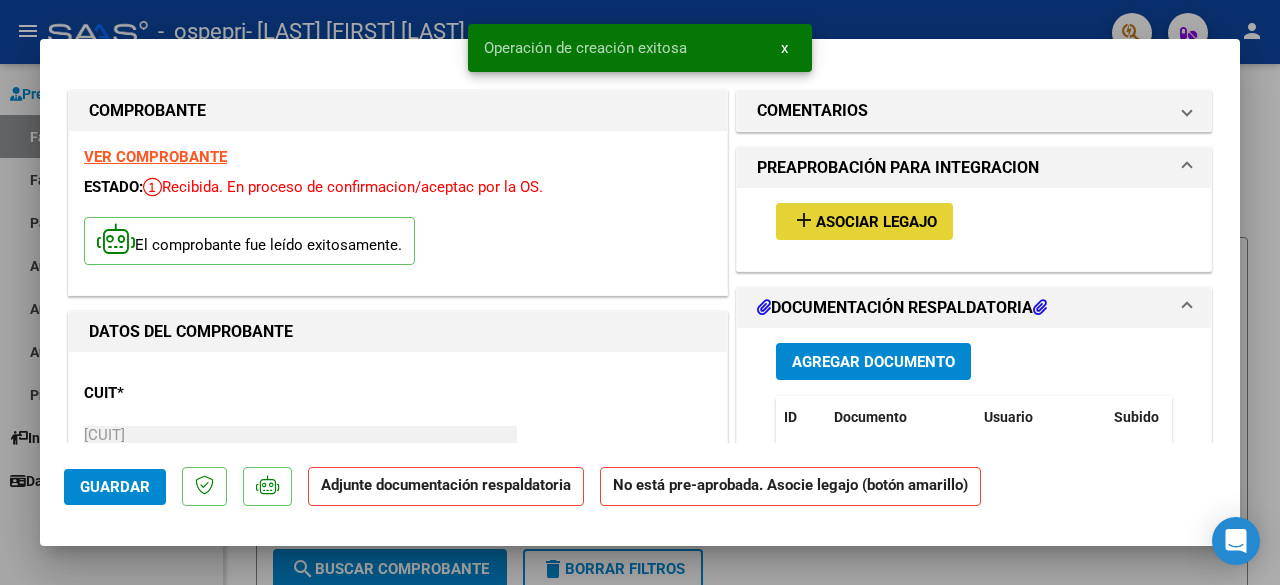 click on "Asociar Legajo" at bounding box center [876, 222] 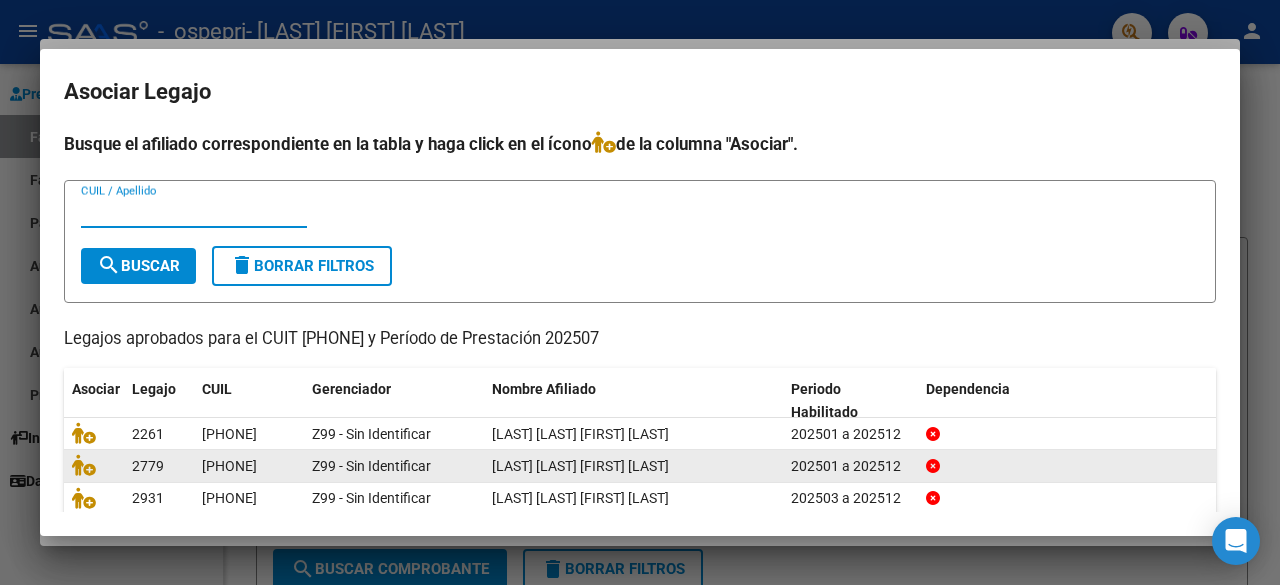 scroll, scrollTop: 100, scrollLeft: 0, axis: vertical 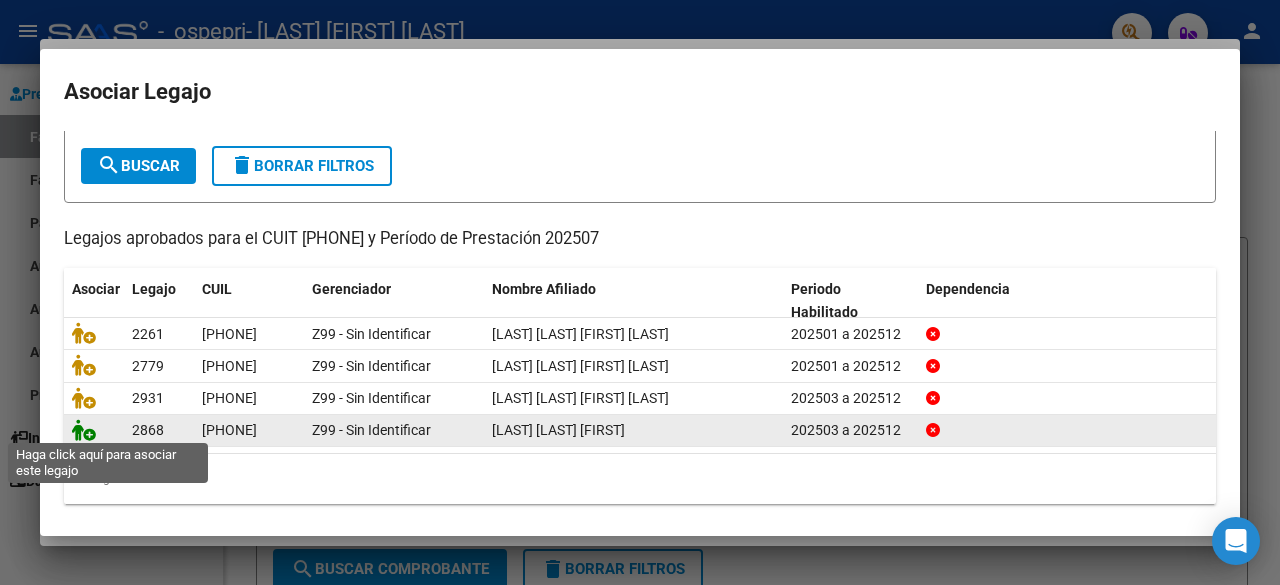 click 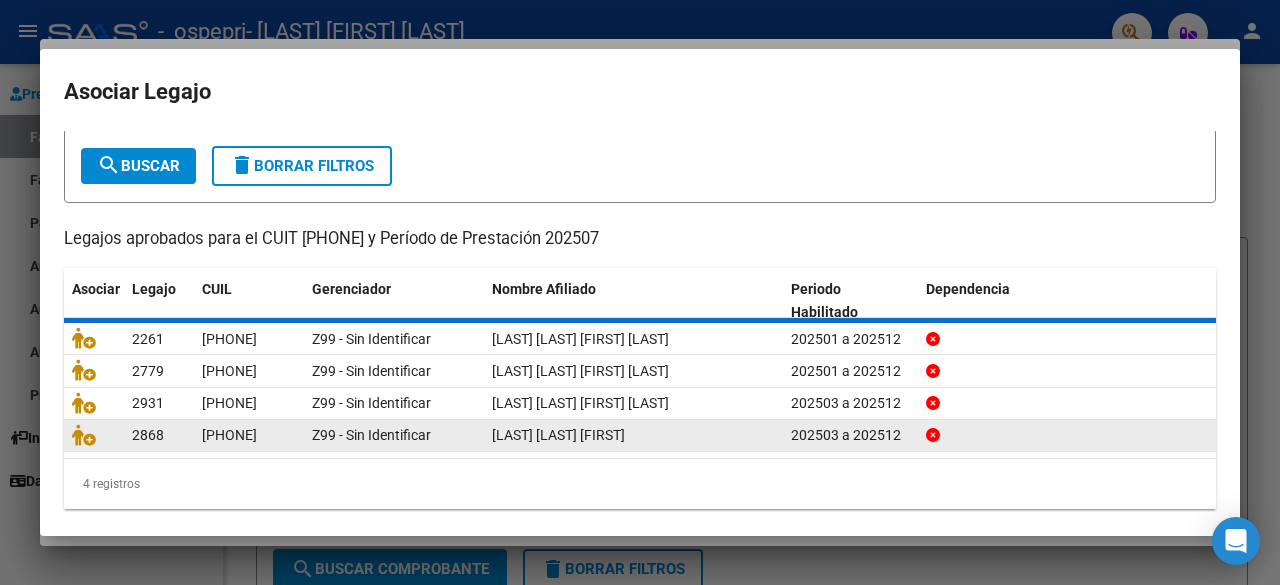 scroll, scrollTop: 114, scrollLeft: 0, axis: vertical 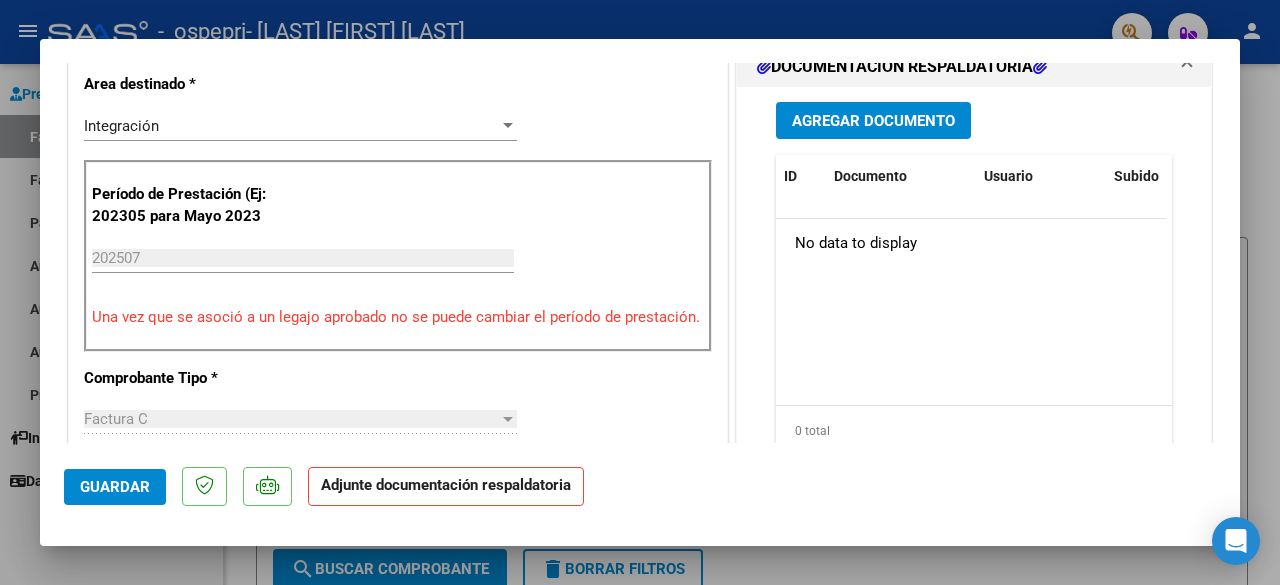 click on "Agregar Documento" at bounding box center [873, 121] 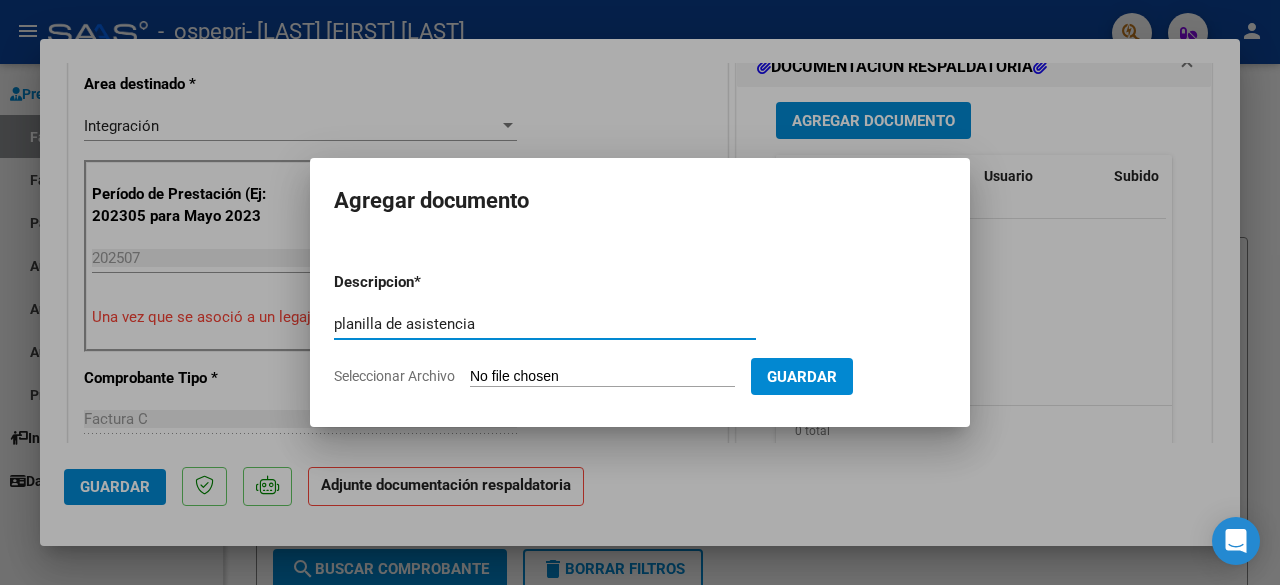 type on "planilla de asistencia" 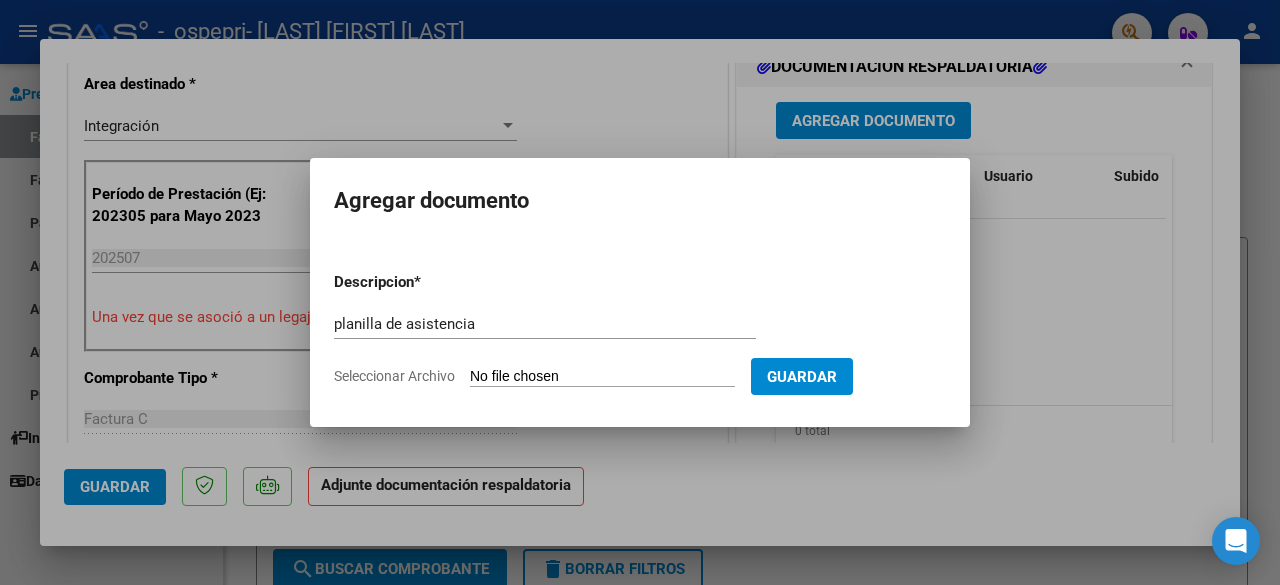 click on "Seleccionar Archivo" at bounding box center (602, 377) 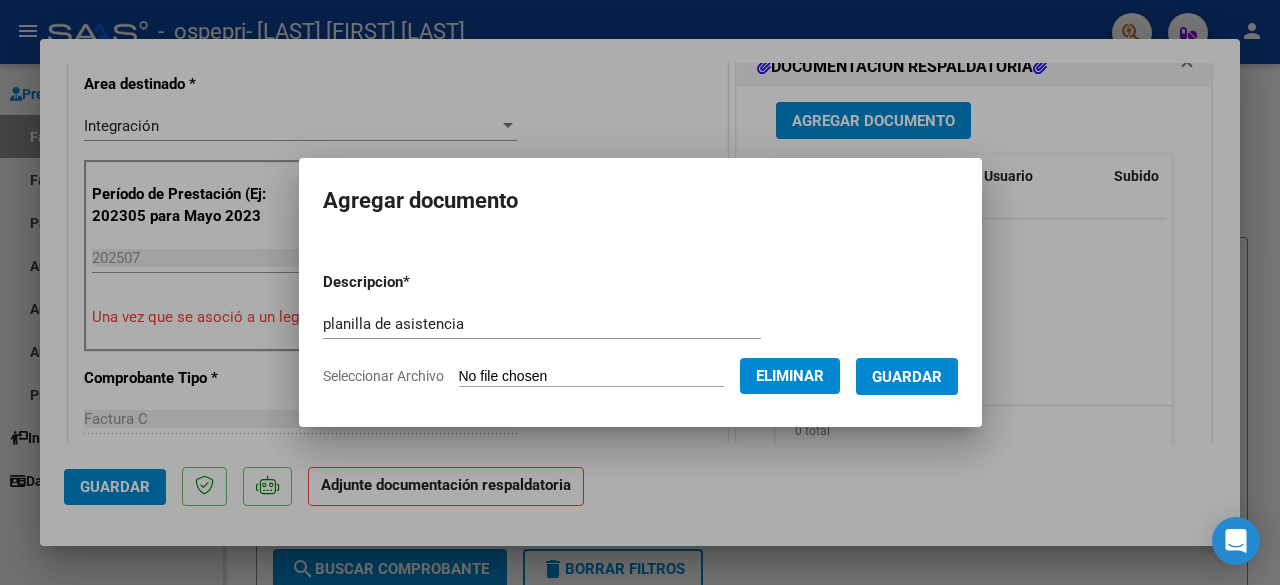 click on "Guardar" at bounding box center [907, 377] 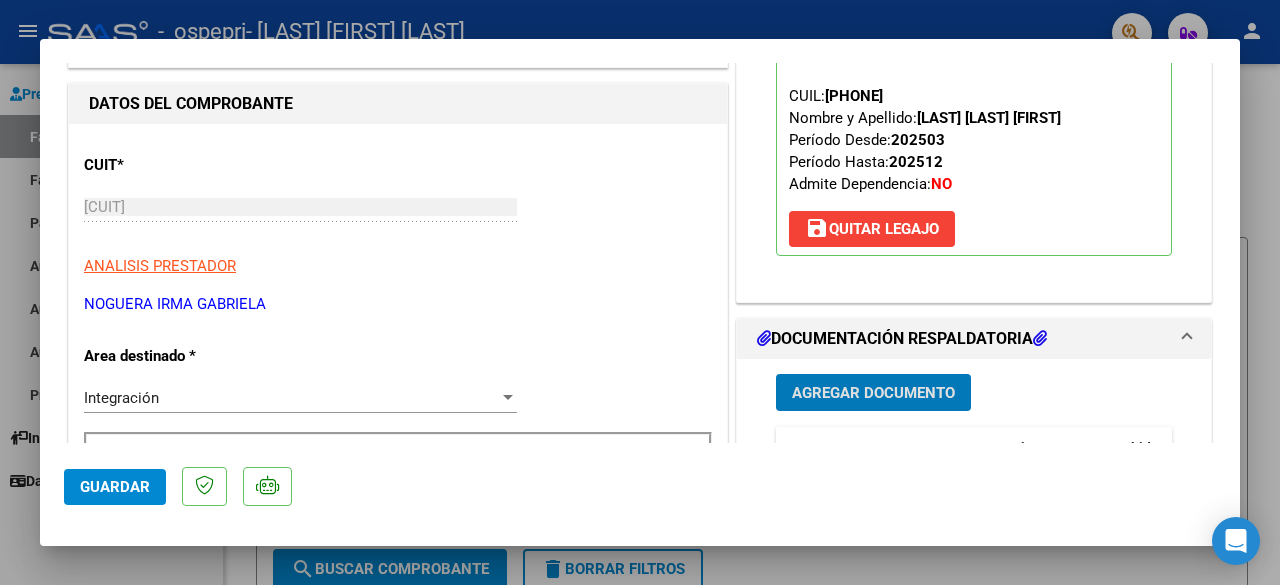 scroll, scrollTop: 328, scrollLeft: 0, axis: vertical 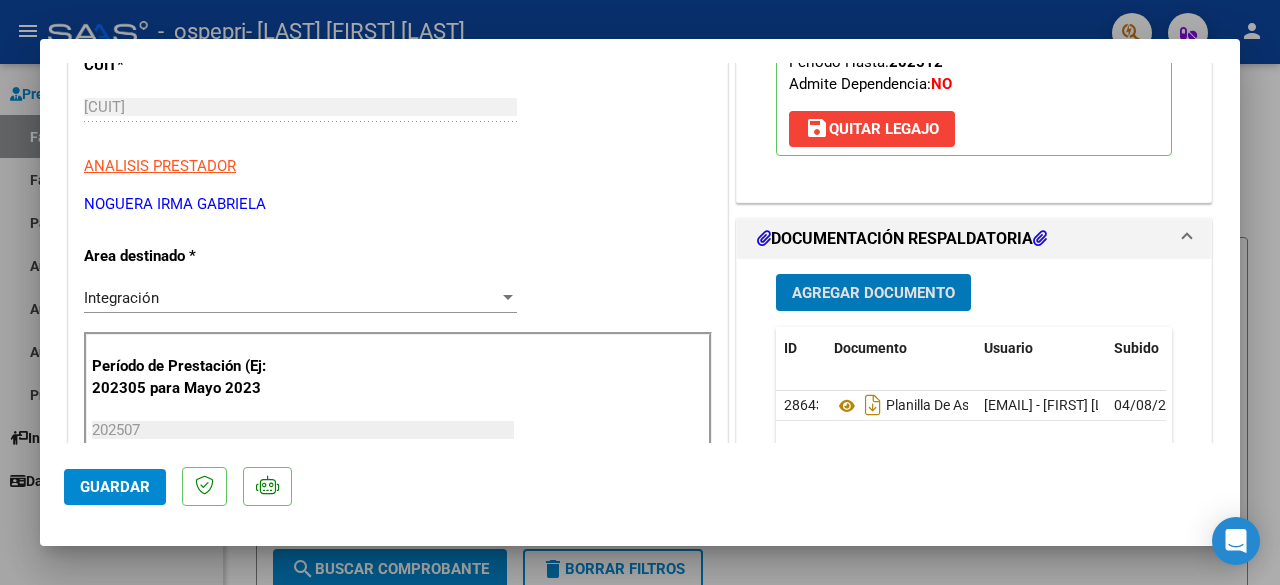 click on "Guardar" 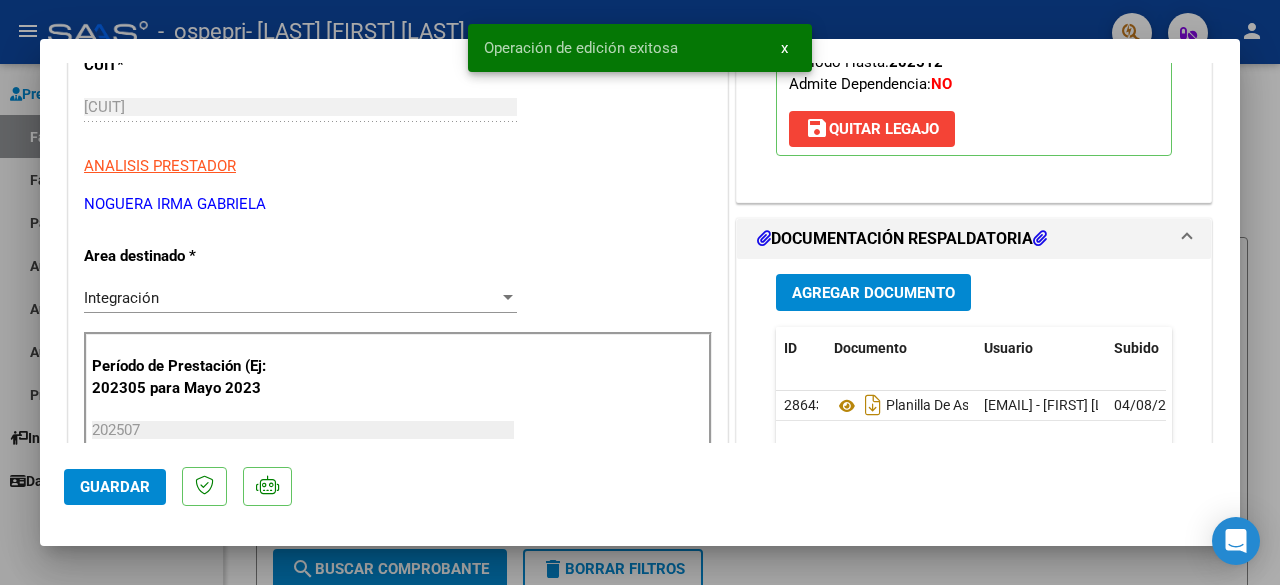 click on "x" at bounding box center (784, 48) 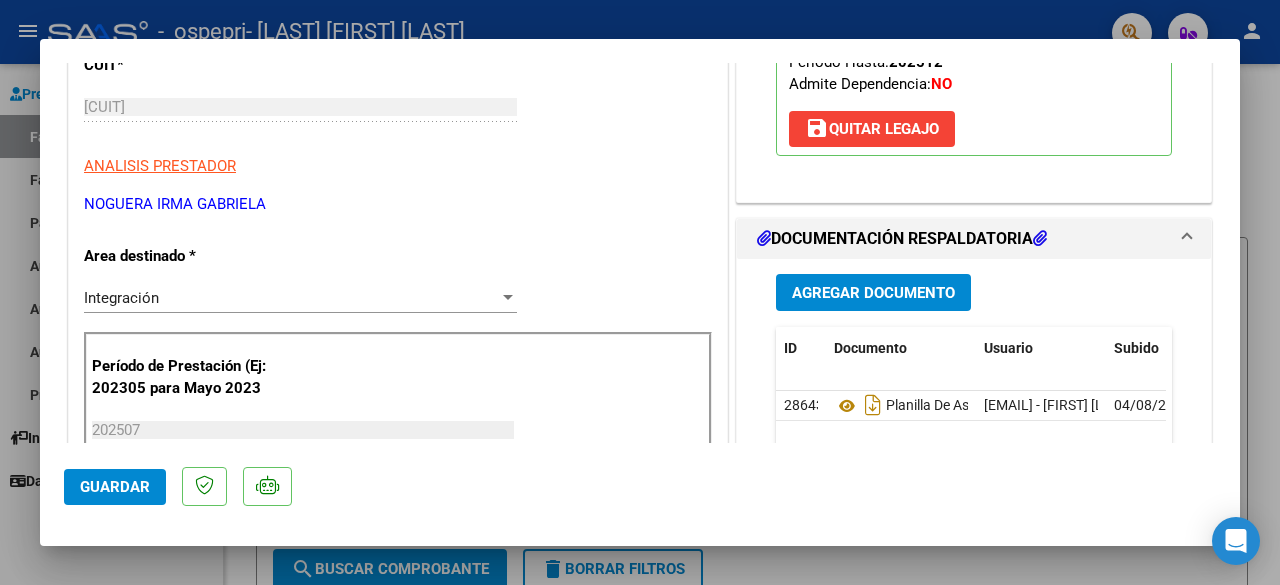 click at bounding box center [640, 292] 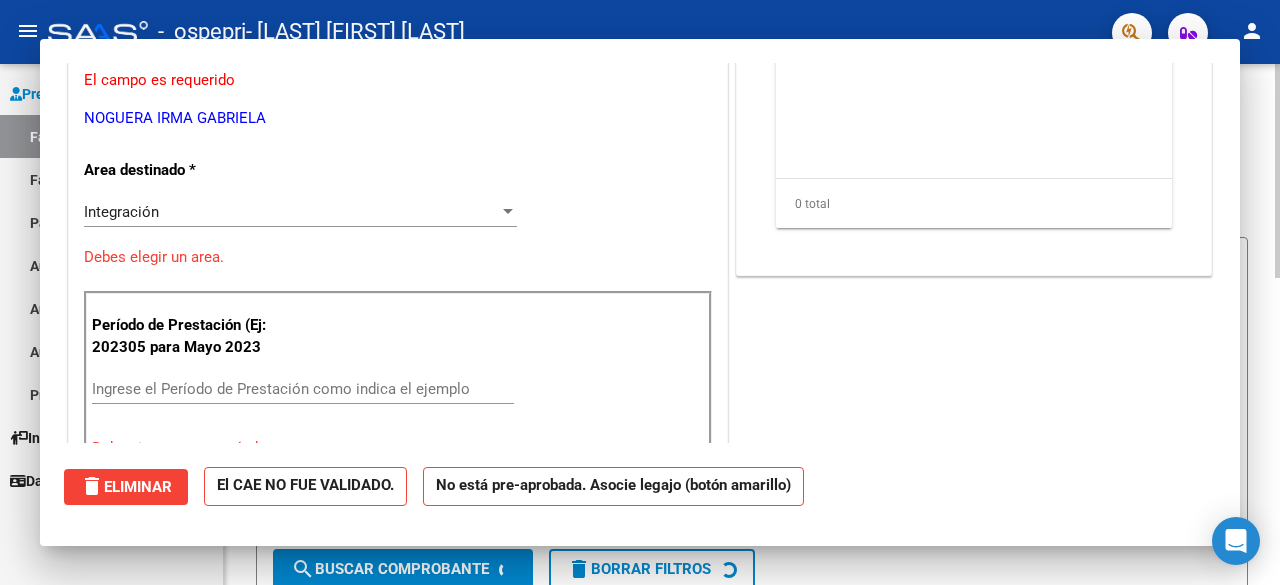 scroll, scrollTop: 0, scrollLeft: 0, axis: both 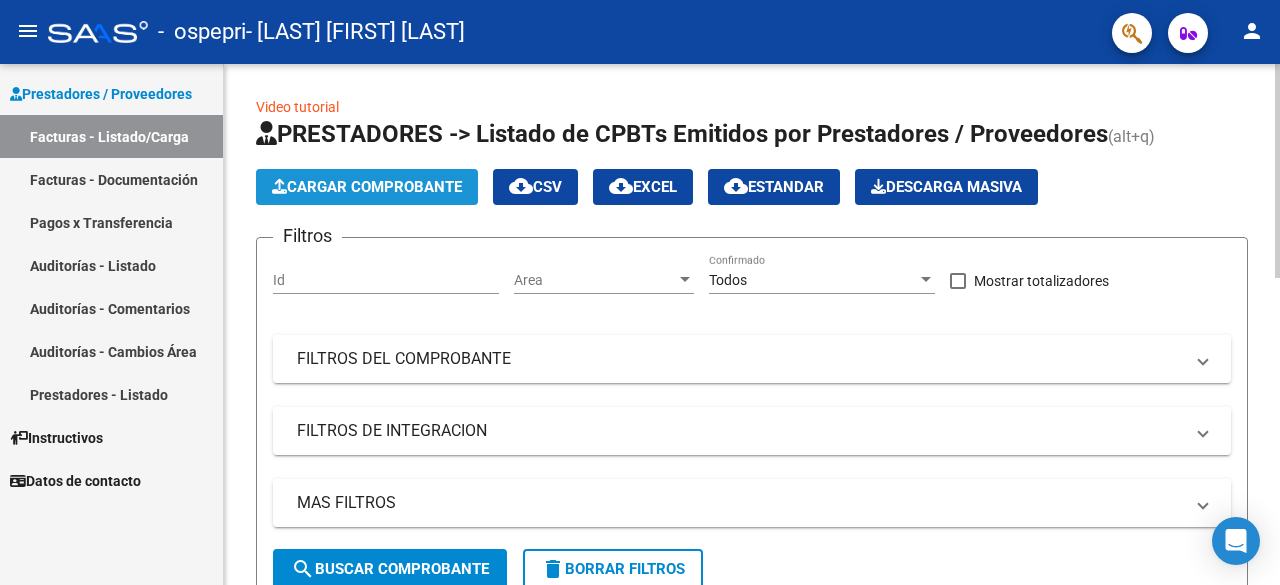 click on "Cargar Comprobante" 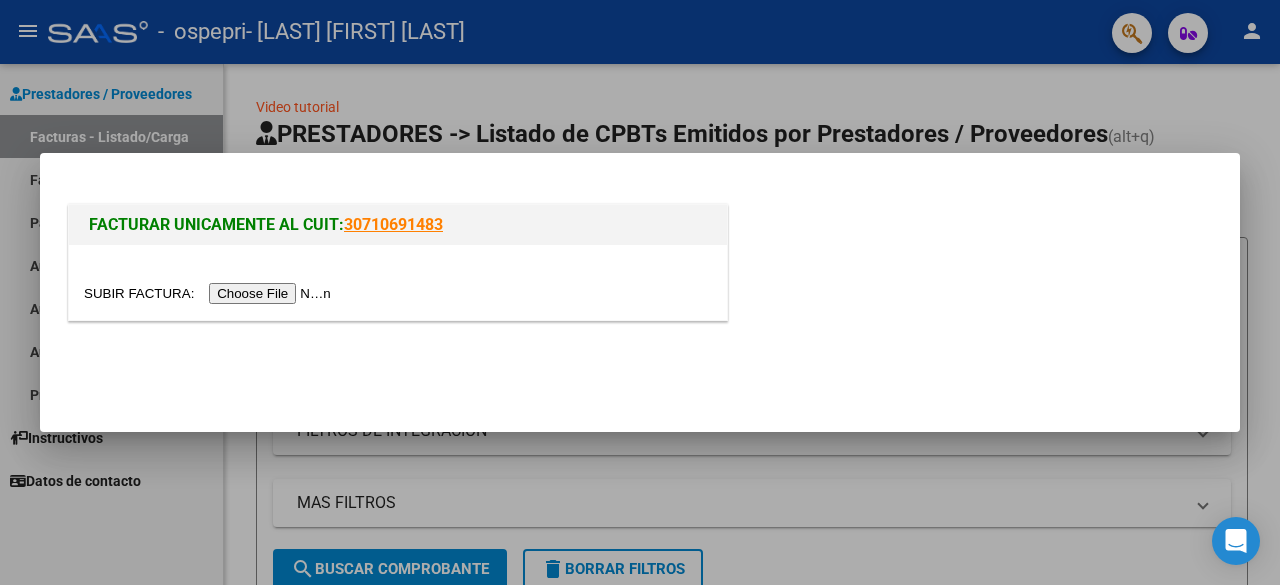 click at bounding box center [210, 293] 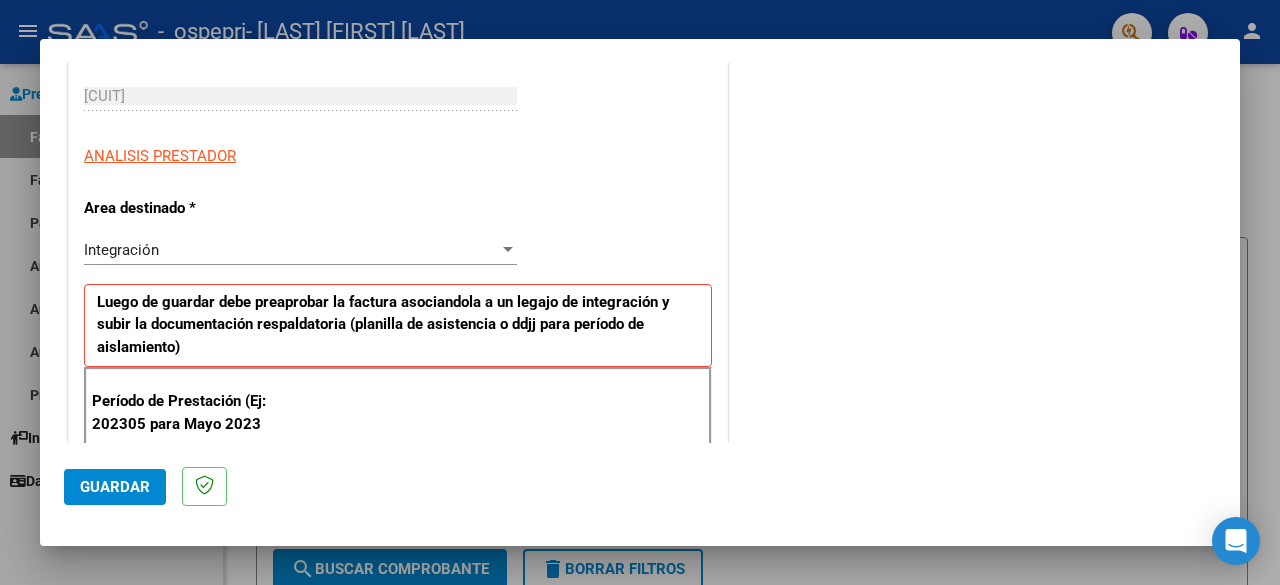 scroll, scrollTop: 400, scrollLeft: 0, axis: vertical 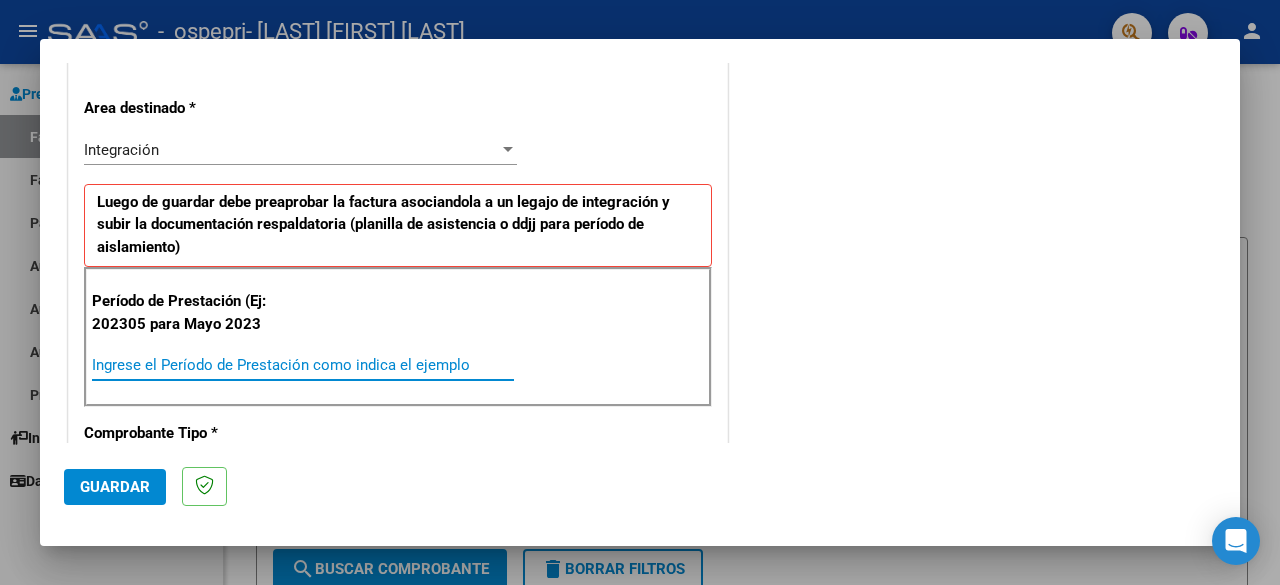 click on "Ingrese el Período de Prestación como indica el ejemplo" at bounding box center [303, 365] 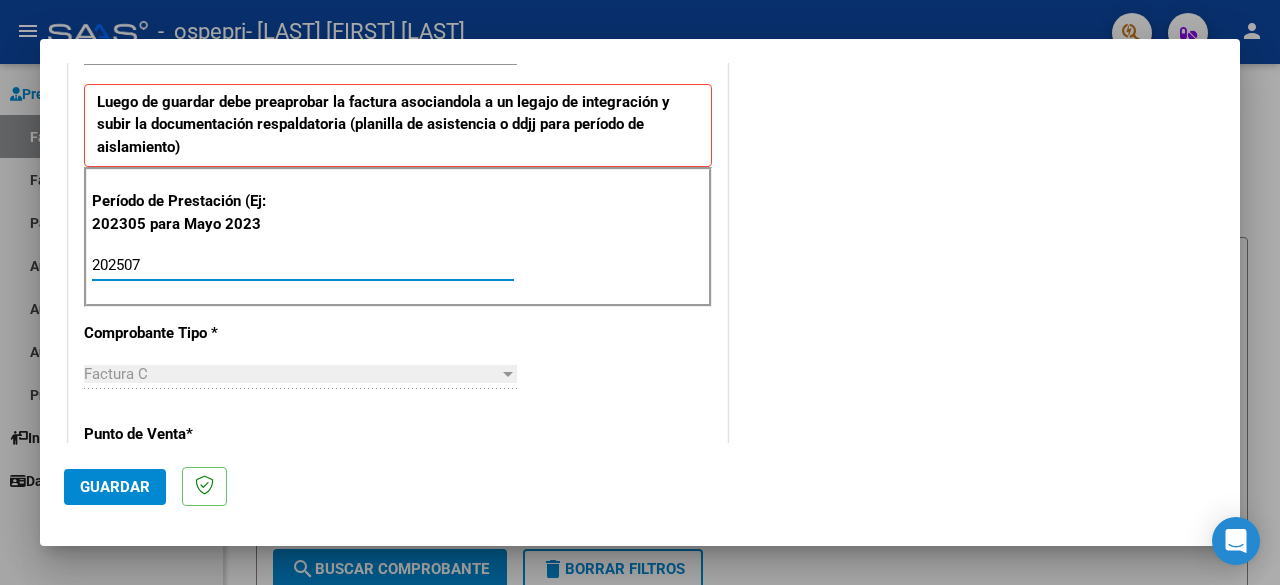 scroll, scrollTop: 600, scrollLeft: 0, axis: vertical 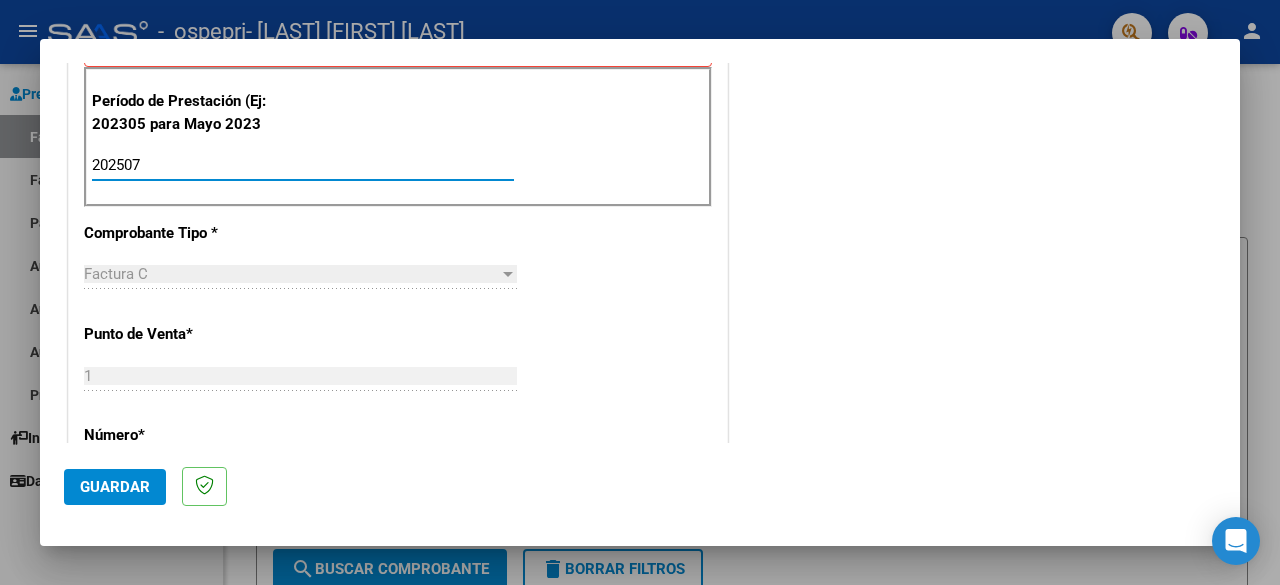 type on "202507" 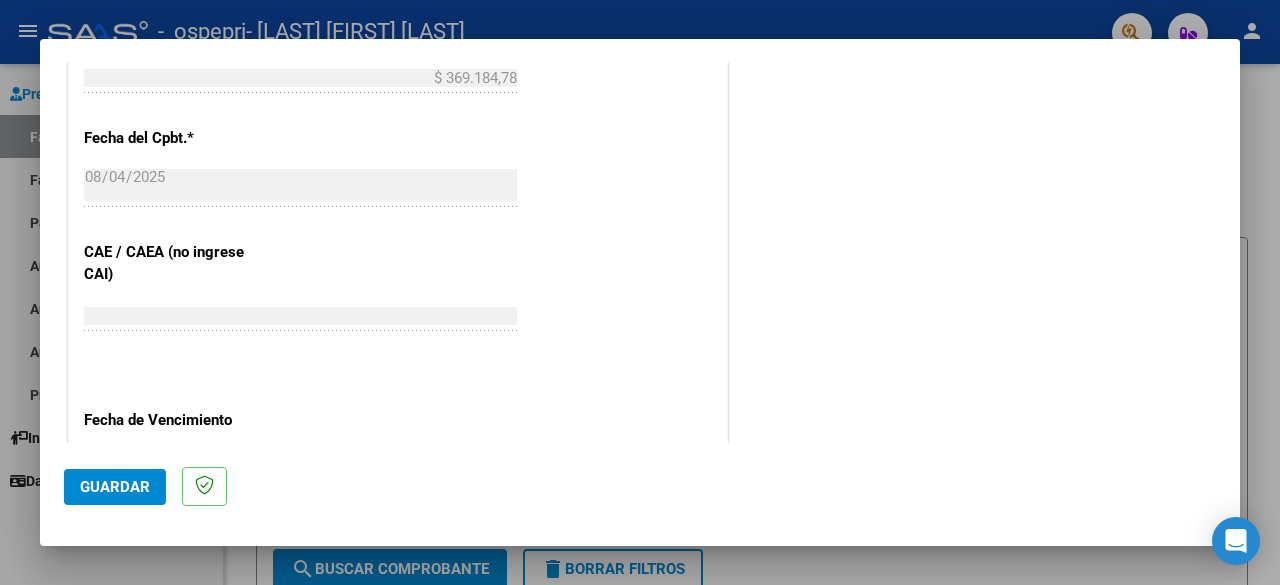 scroll, scrollTop: 1200, scrollLeft: 0, axis: vertical 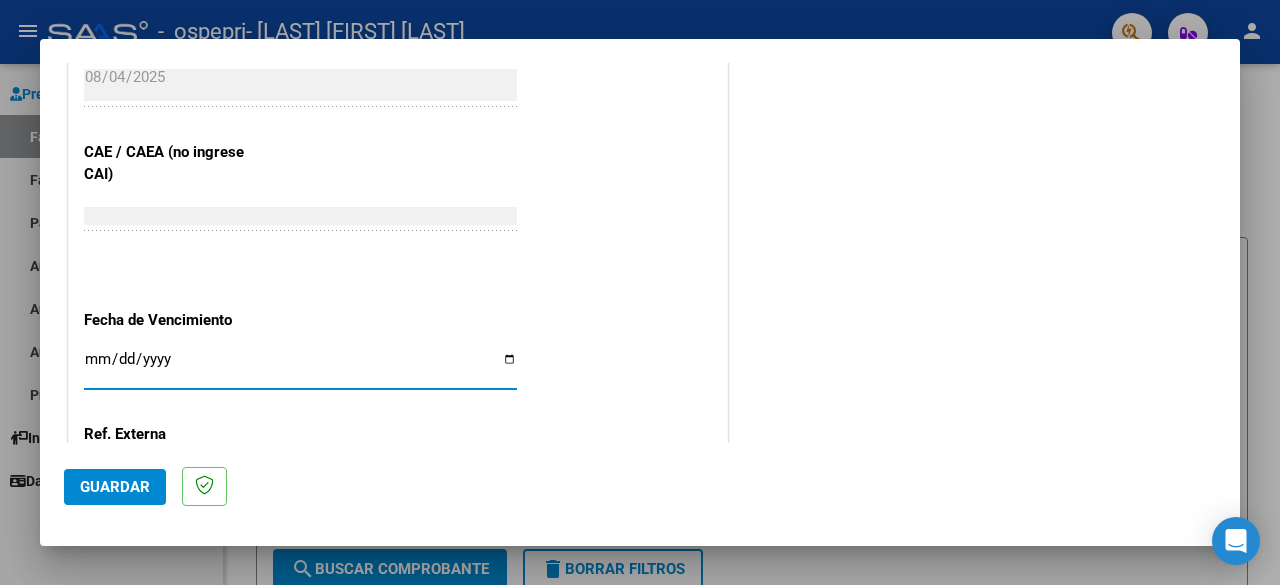 click on "Ingresar la fecha" at bounding box center (300, 367) 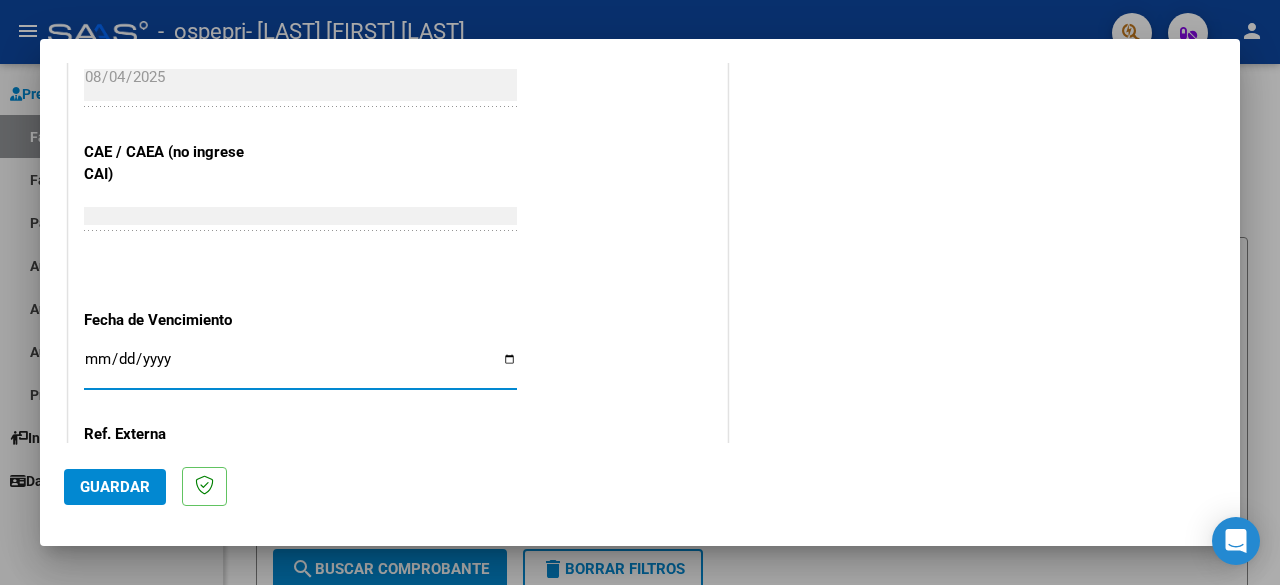 click on "Ingresar la fecha" at bounding box center (300, 367) 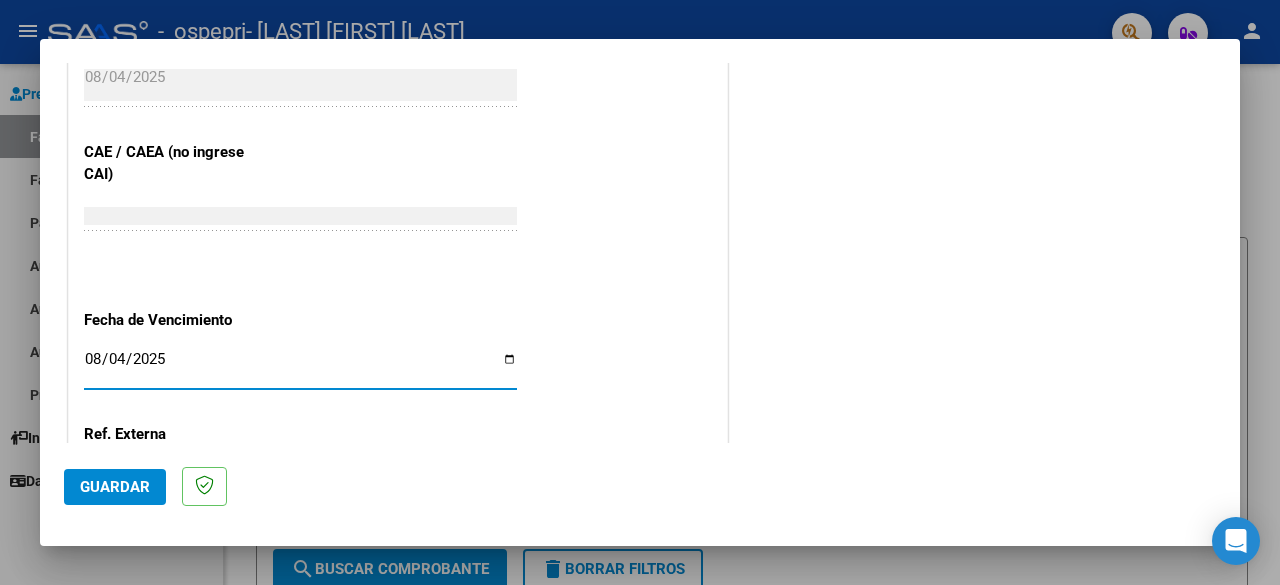 type on "2025-08-04" 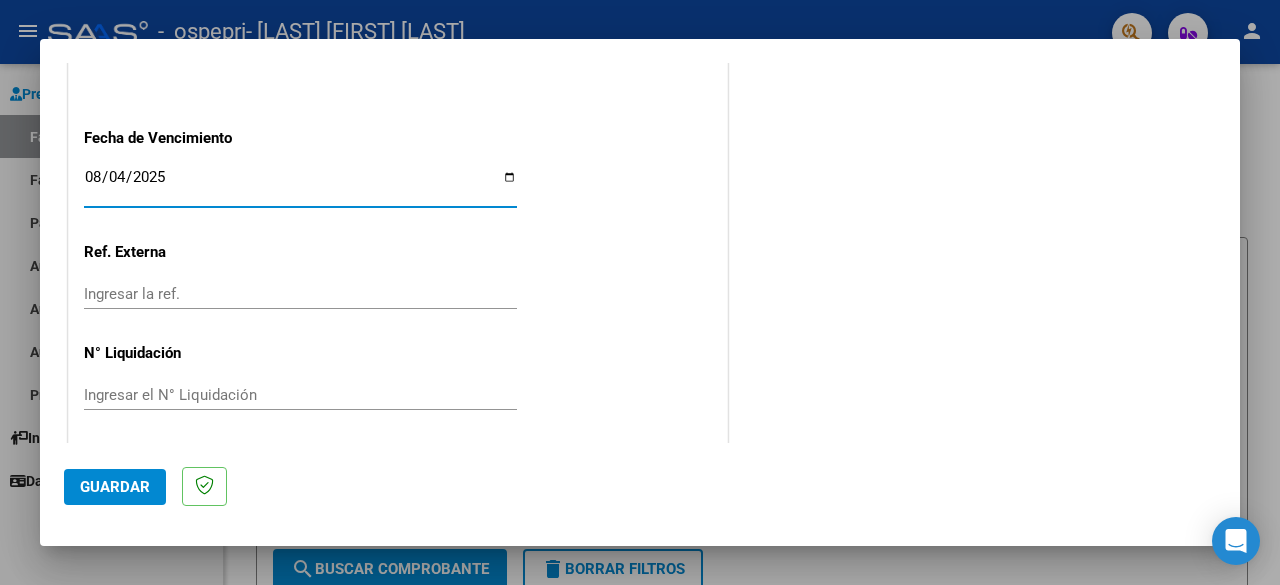 click on "Ingresar el N° Liquidación" at bounding box center [300, 395] 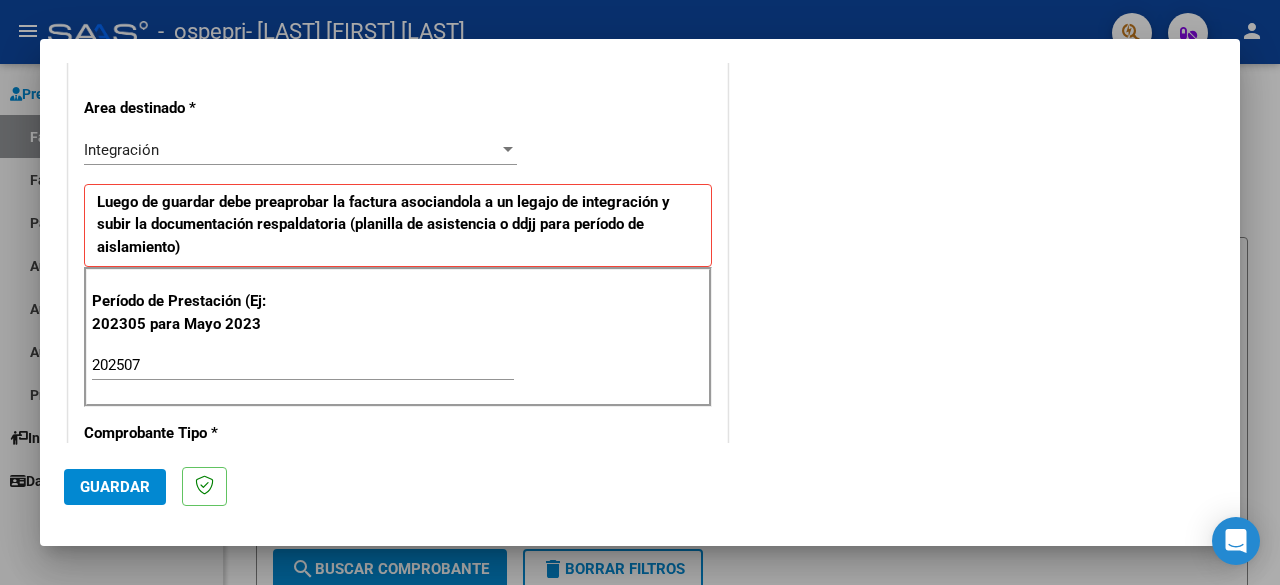 scroll, scrollTop: 900, scrollLeft: 0, axis: vertical 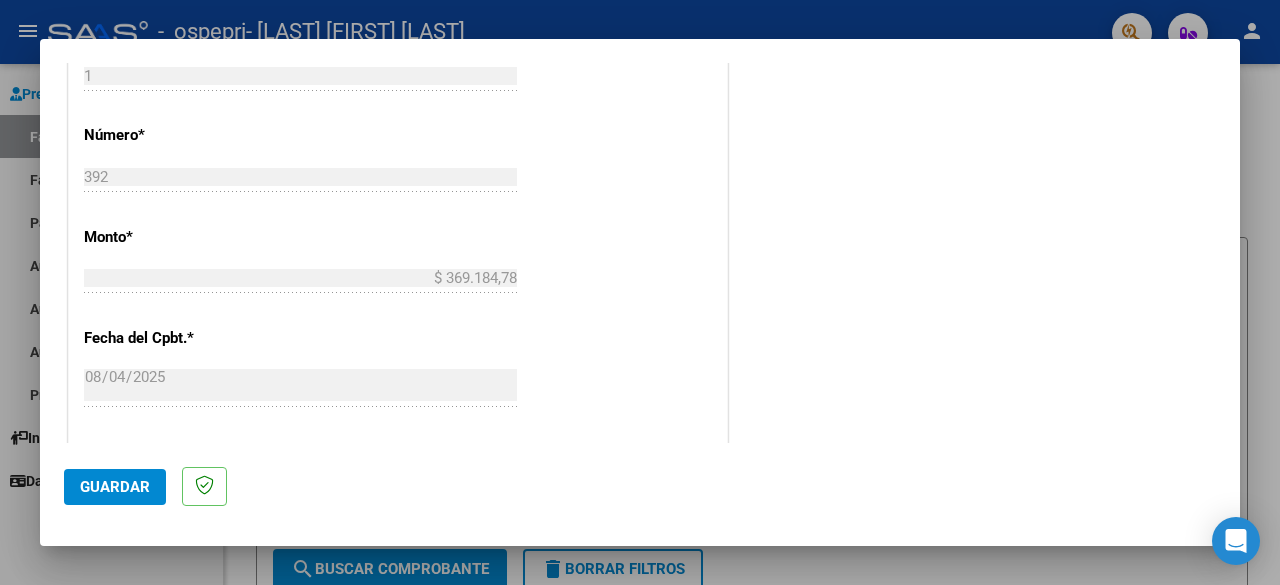 type on "266915" 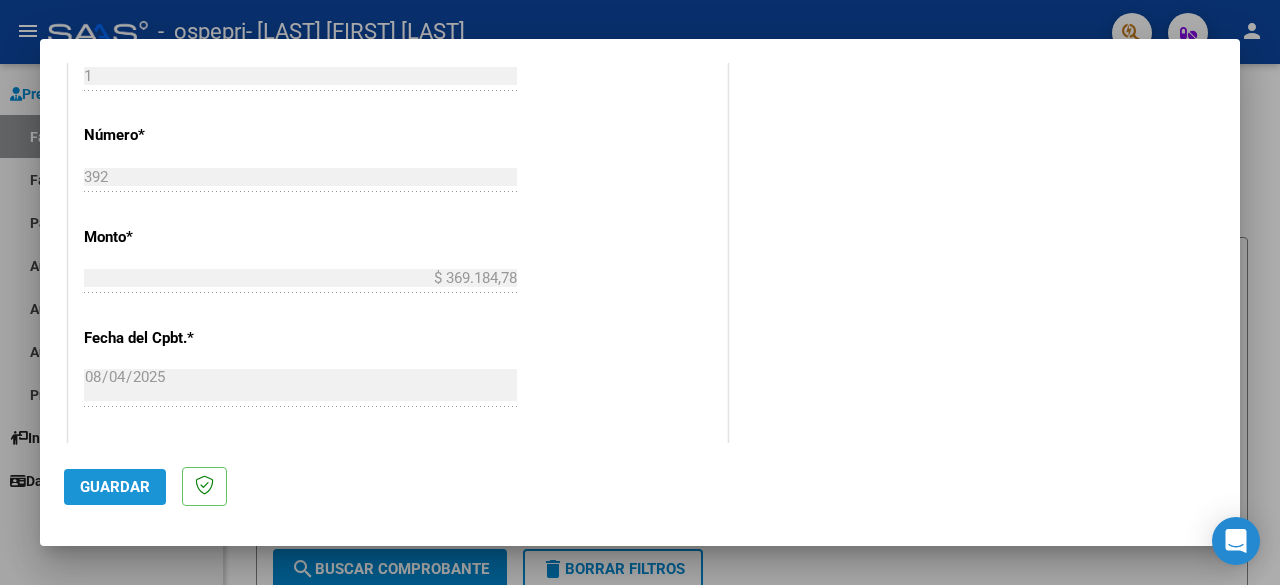 click on "Guardar" 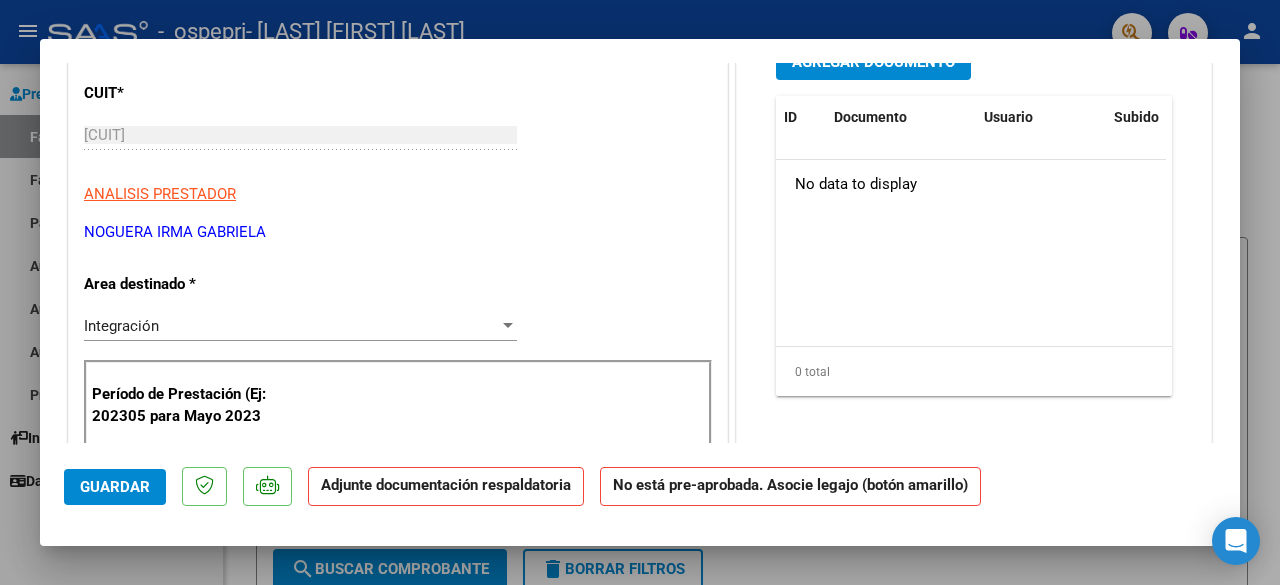 scroll, scrollTop: 0, scrollLeft: 0, axis: both 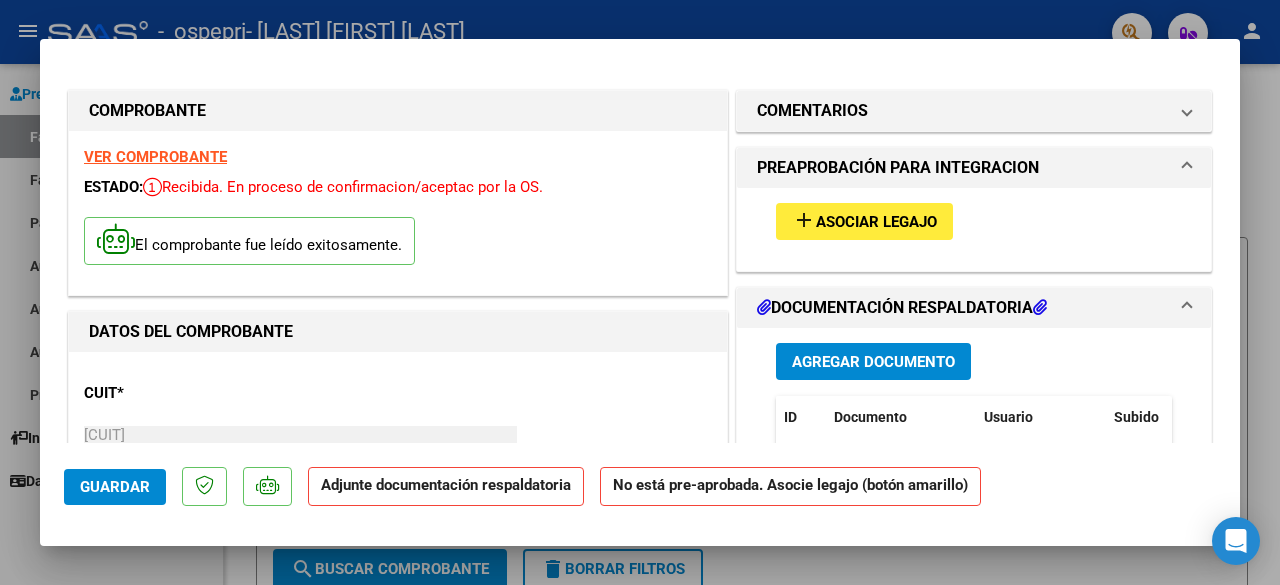click on "Asociar Legajo" at bounding box center (876, 222) 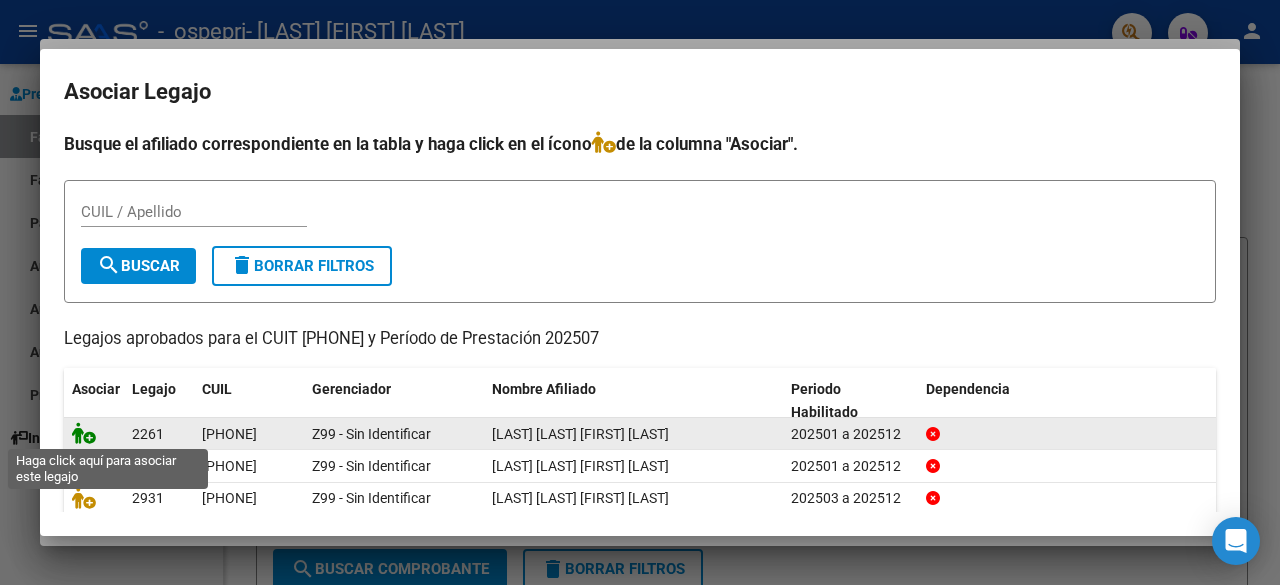 click 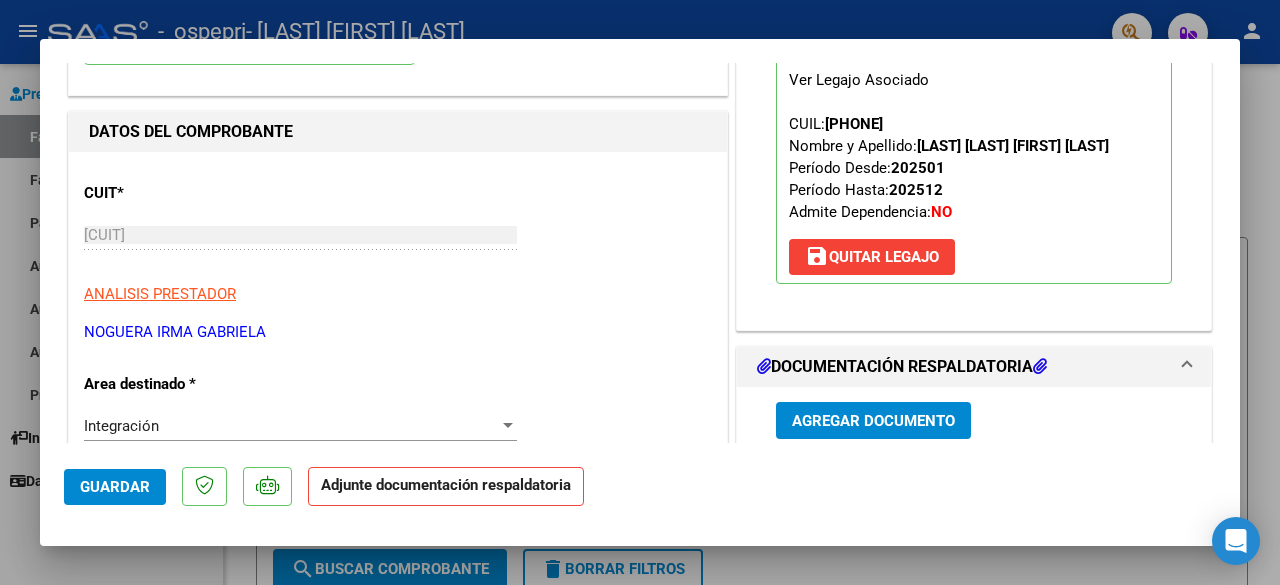 scroll, scrollTop: 400, scrollLeft: 0, axis: vertical 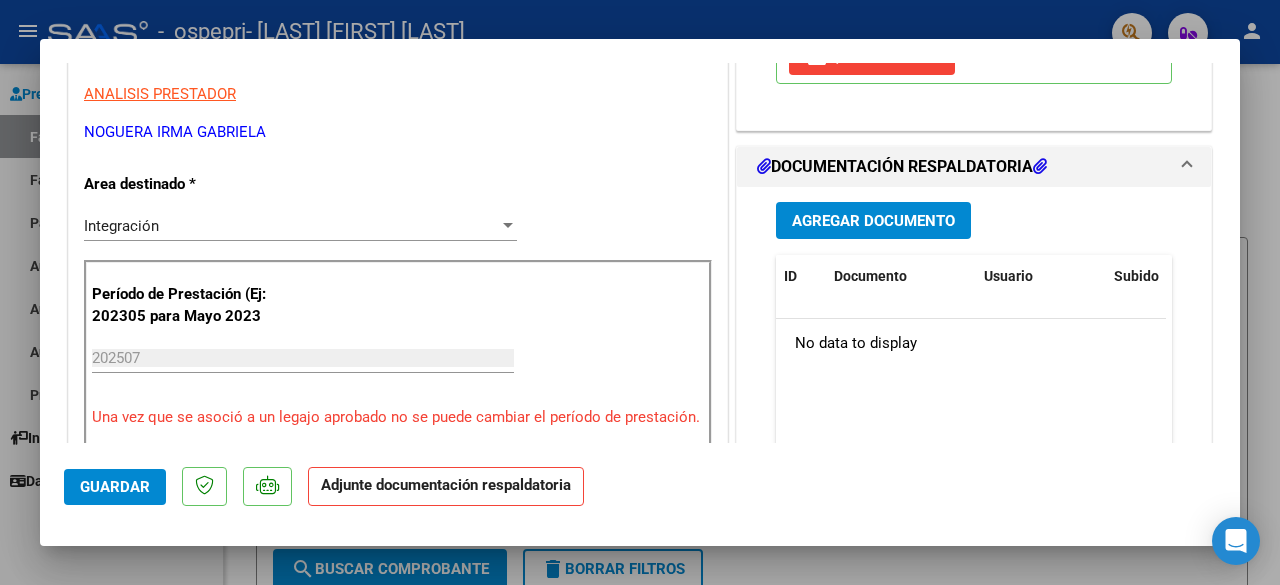 click on "Agregar Documento" at bounding box center [873, 221] 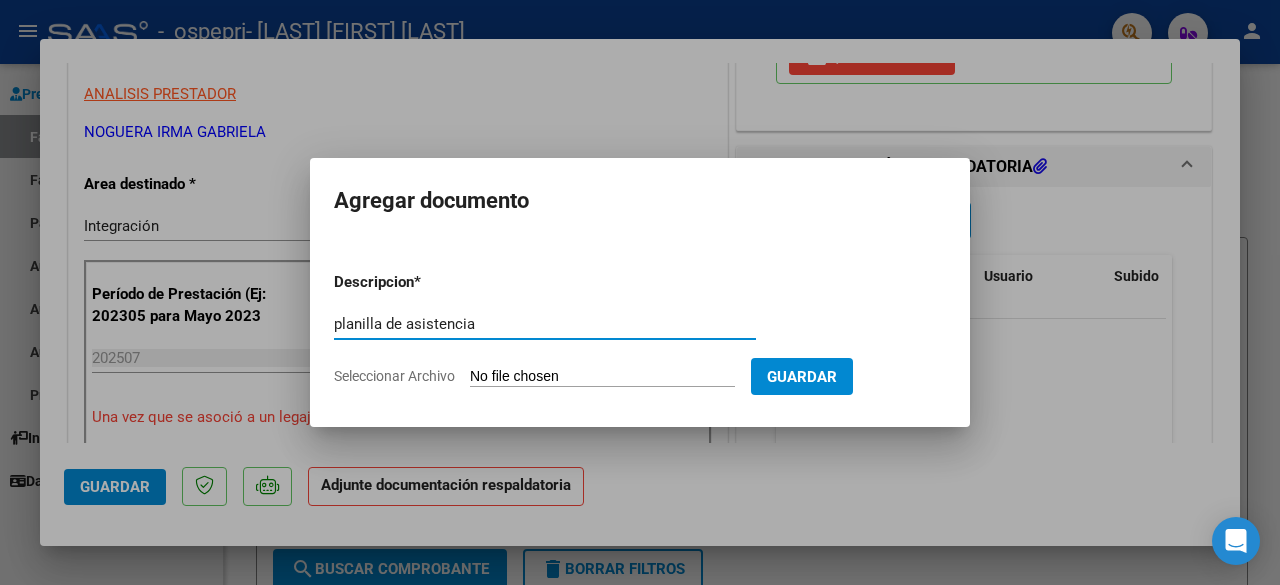 type on "planilla de asistencia" 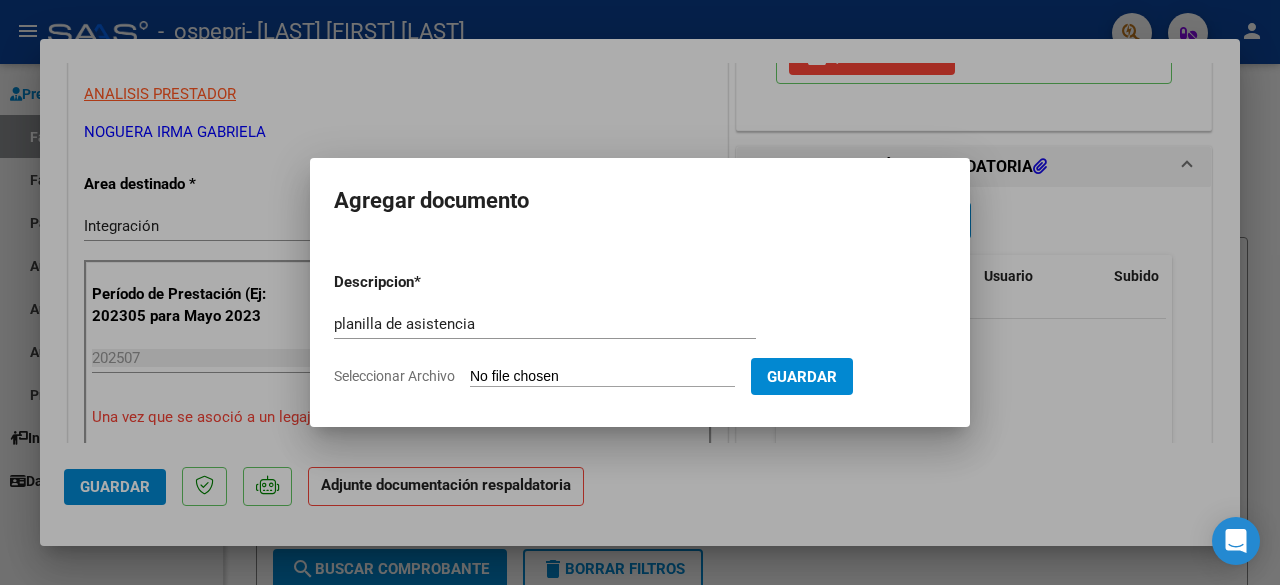 click on "Seleccionar Archivo" at bounding box center [602, 377] 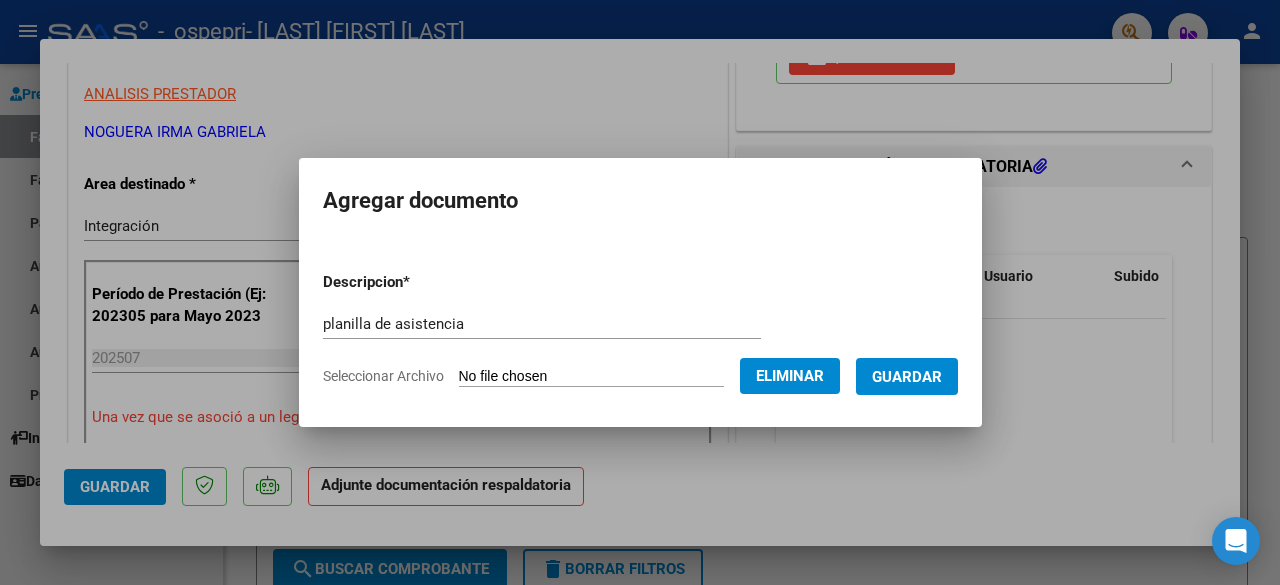 click on "Guardar" at bounding box center (907, 377) 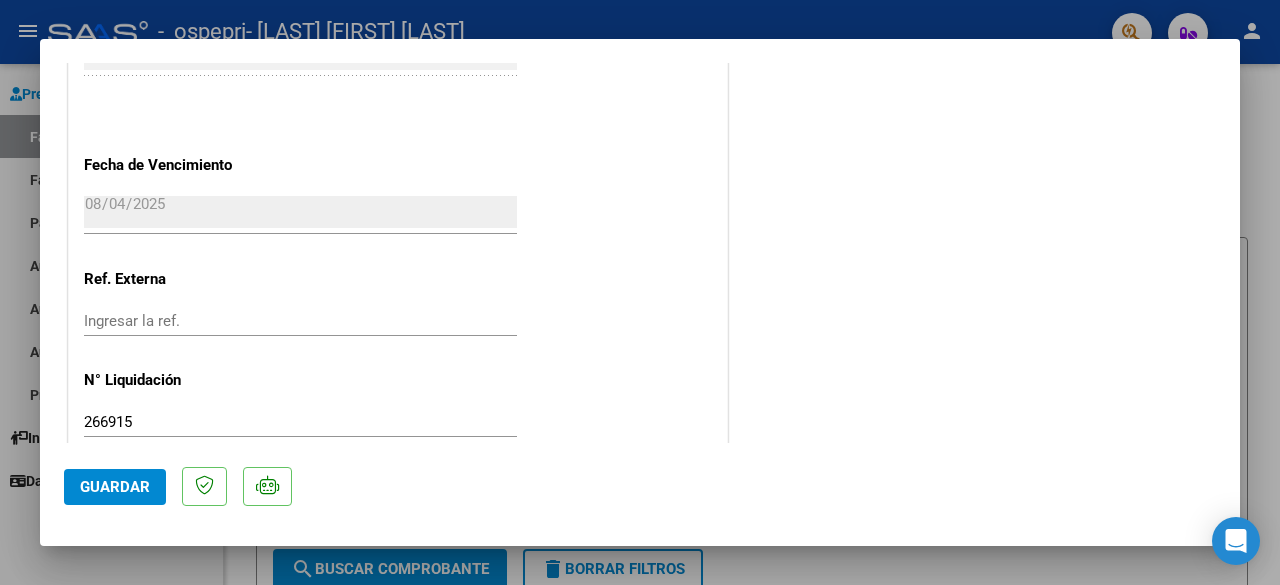 scroll, scrollTop: 1428, scrollLeft: 0, axis: vertical 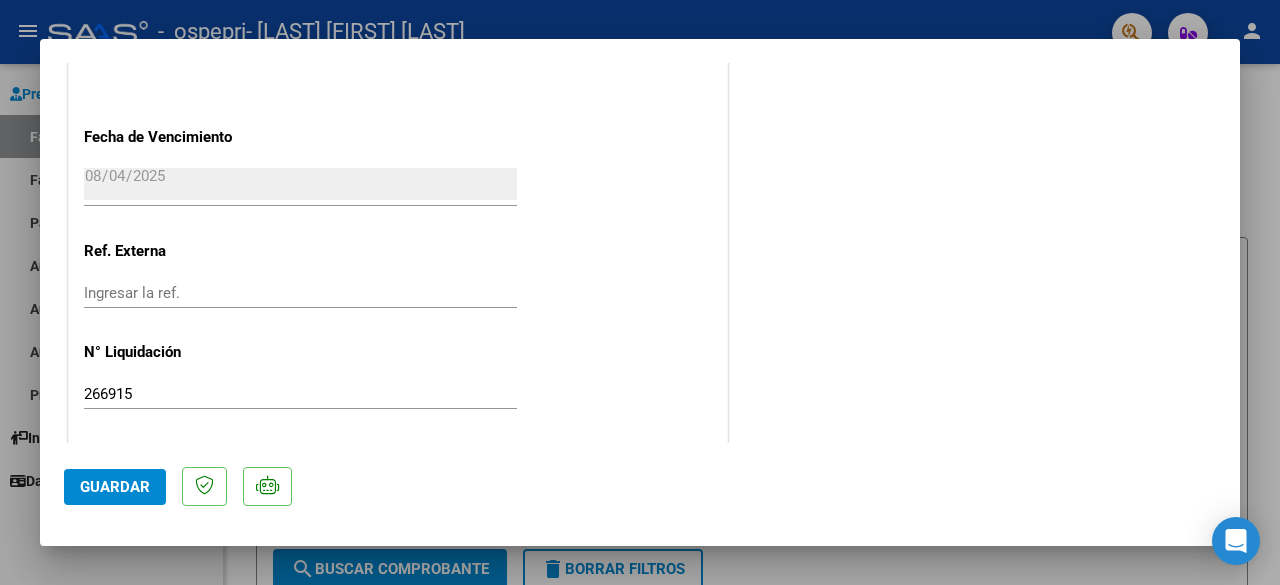 click on "Guardar" 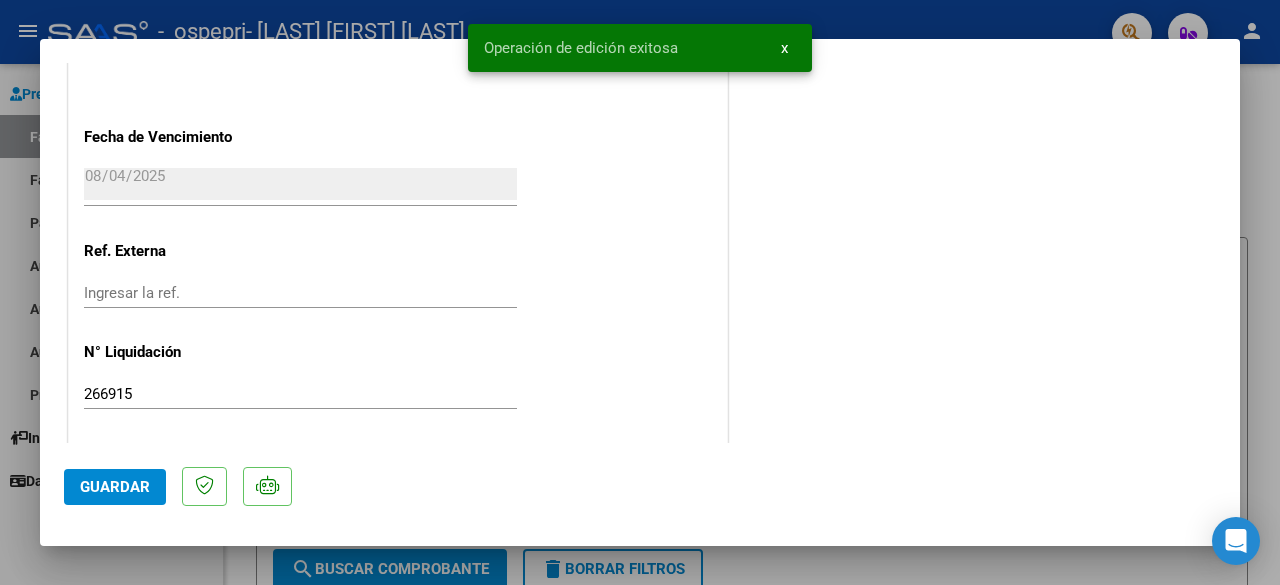 click on "x" at bounding box center (784, 48) 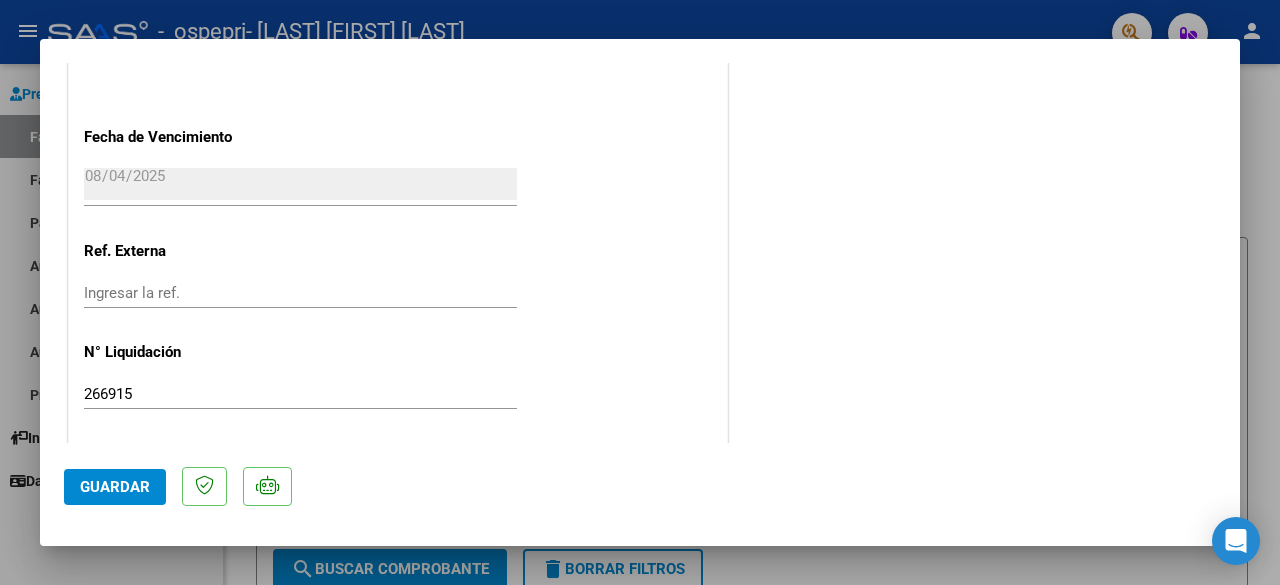 click at bounding box center [640, 292] 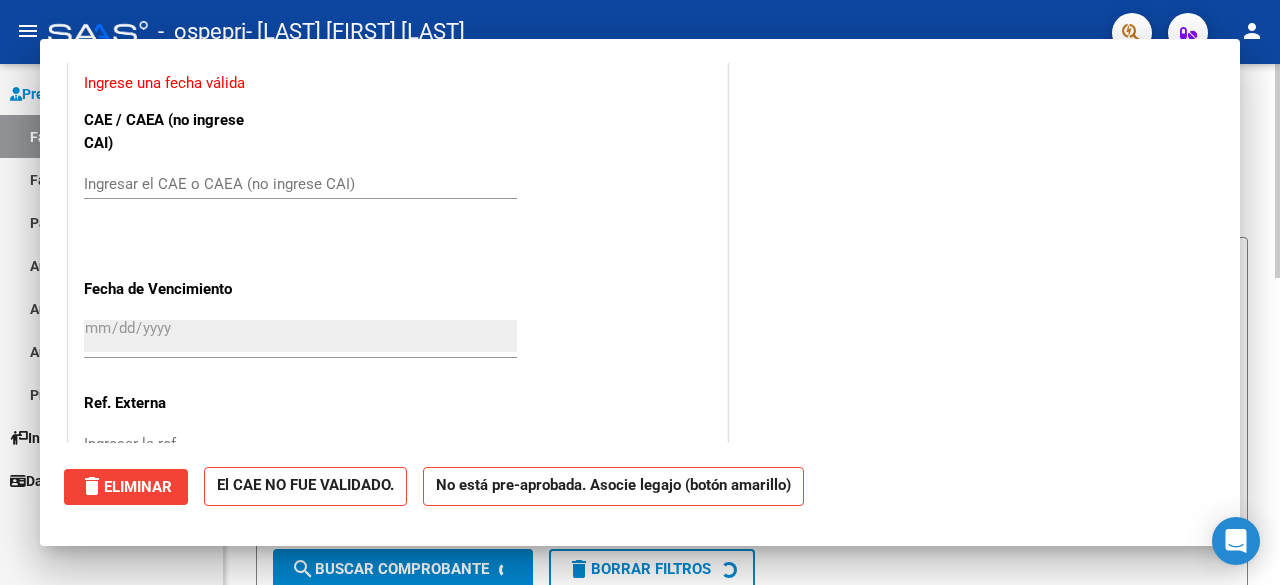 scroll, scrollTop: 1580, scrollLeft: 0, axis: vertical 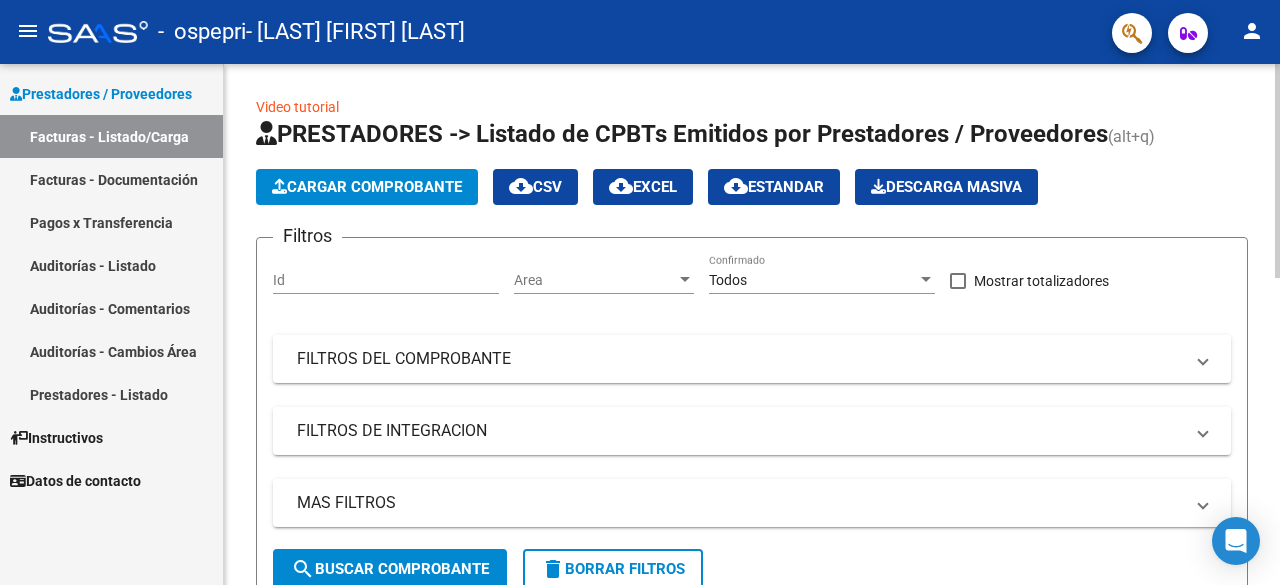 click on "Cargar Comprobante" 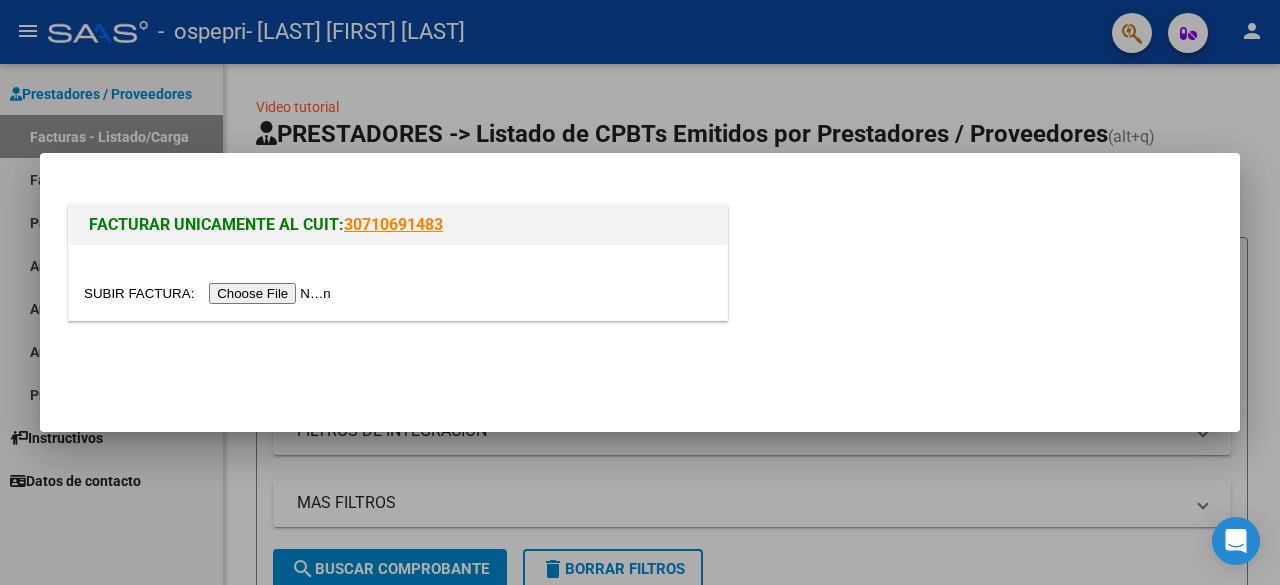 click at bounding box center [210, 293] 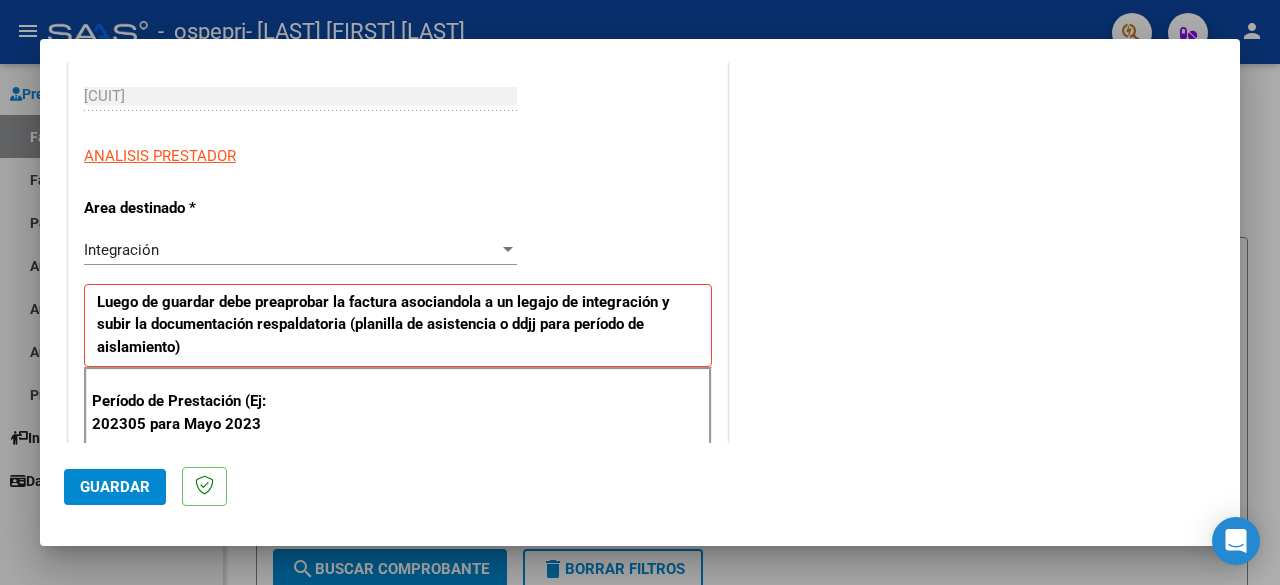scroll, scrollTop: 500, scrollLeft: 0, axis: vertical 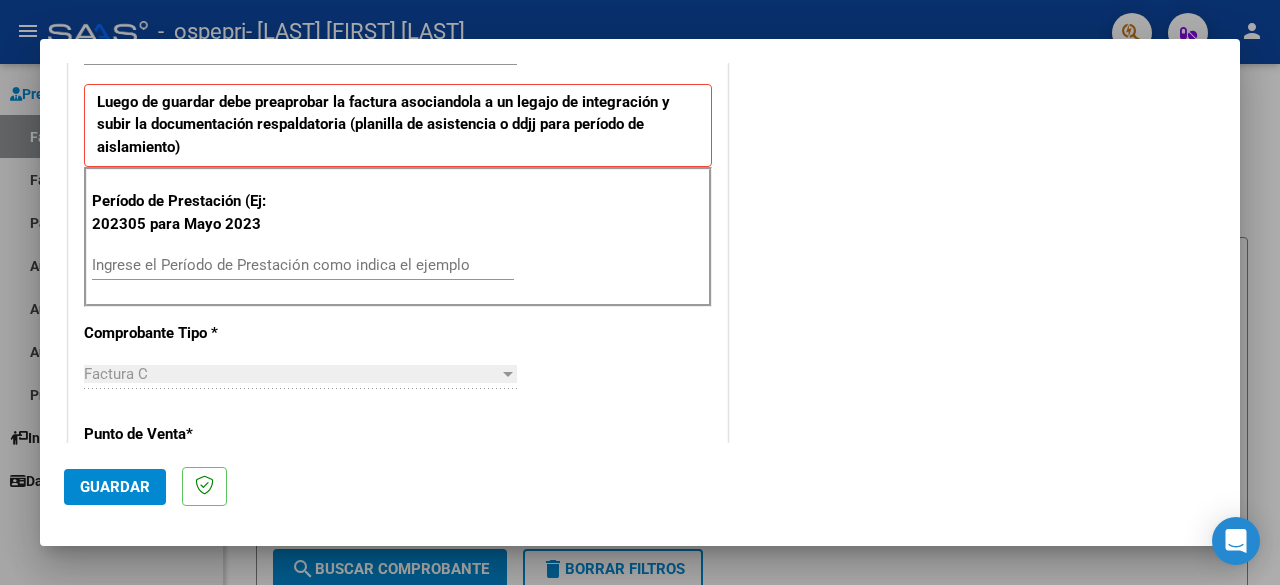 click on "Ingrese el Período de Prestación como indica el ejemplo" at bounding box center [303, 265] 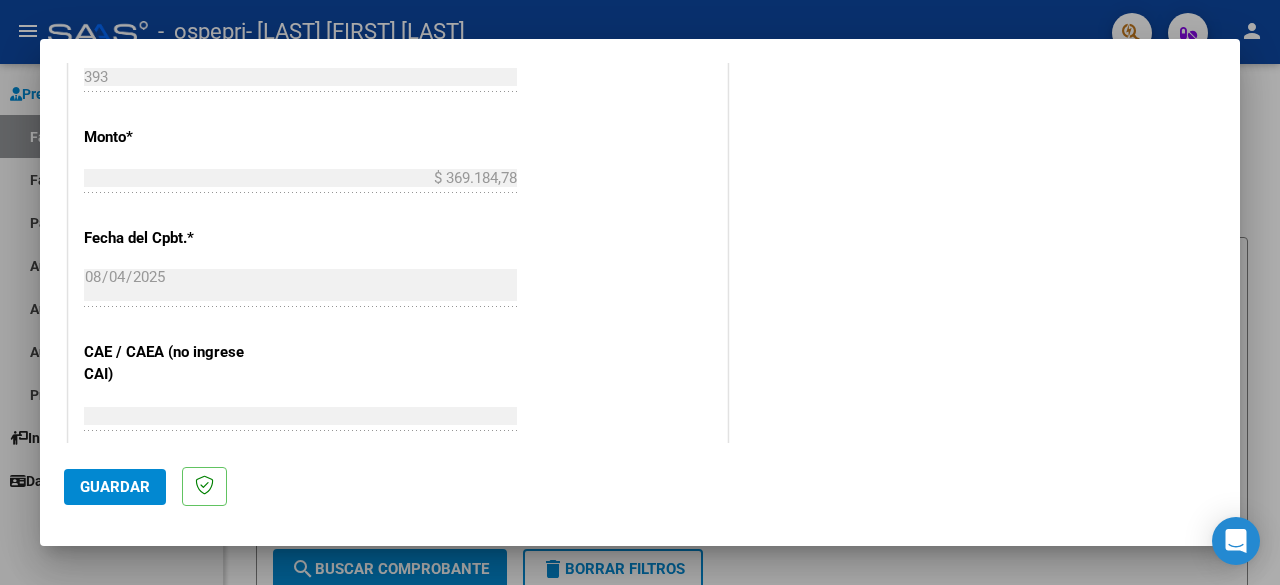 scroll, scrollTop: 1200, scrollLeft: 0, axis: vertical 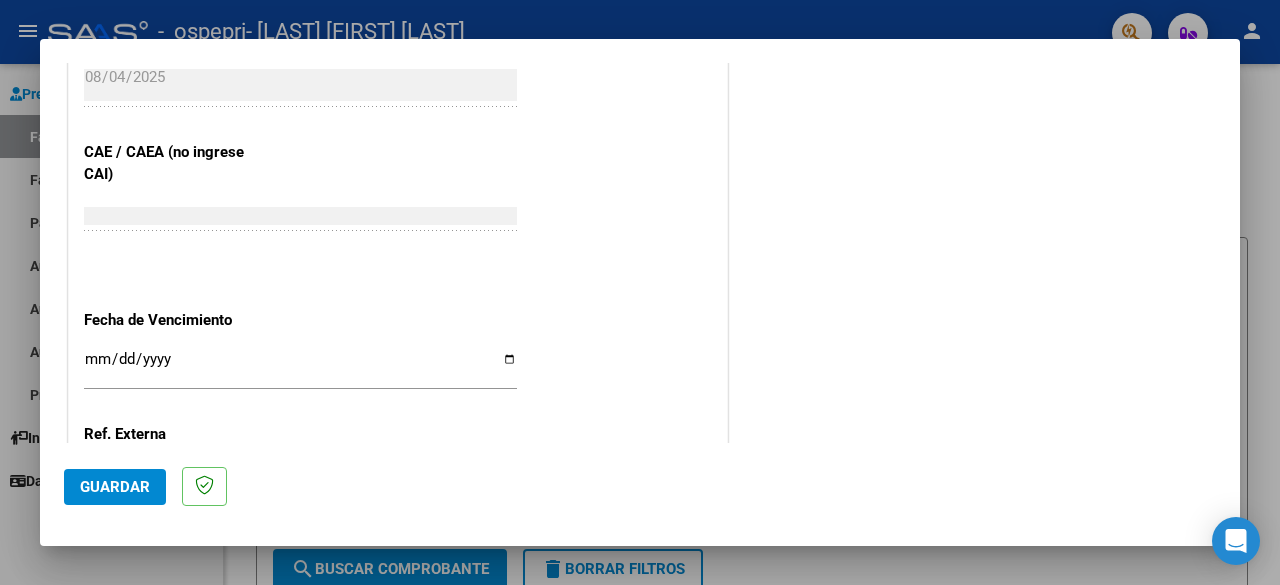 type on "202507" 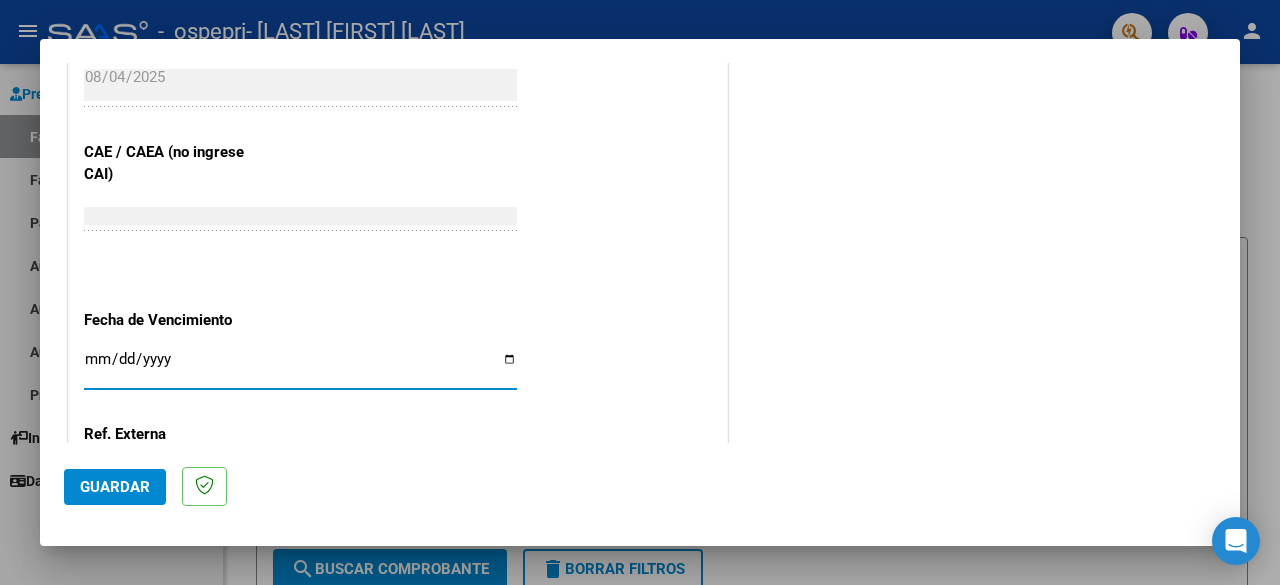 type on "2025-08-04" 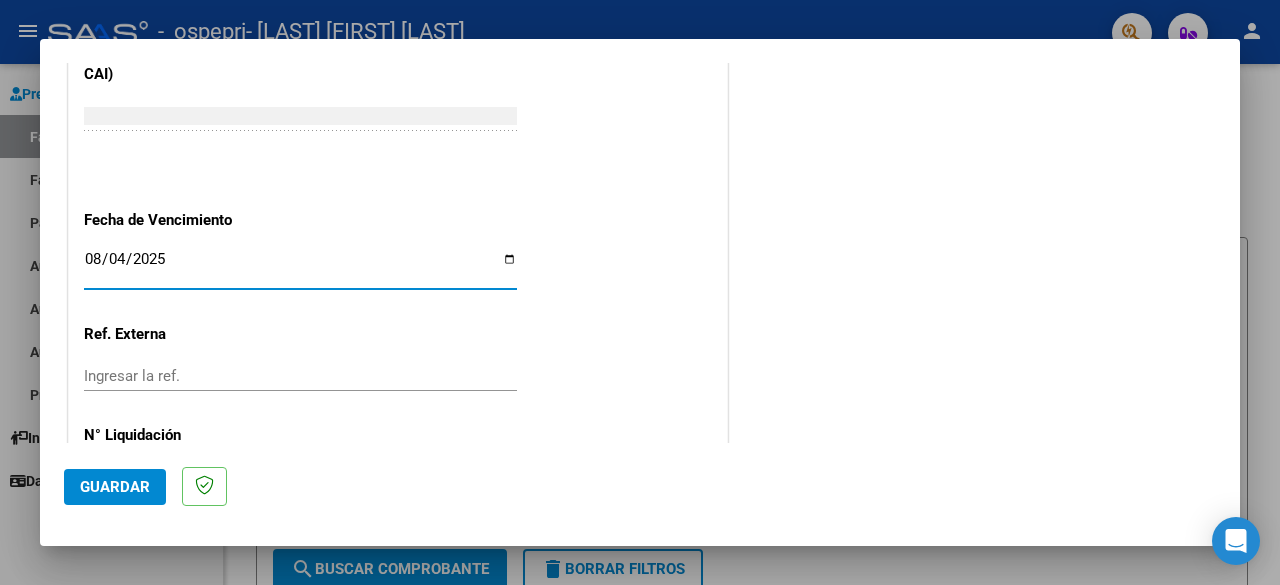 scroll, scrollTop: 1382, scrollLeft: 0, axis: vertical 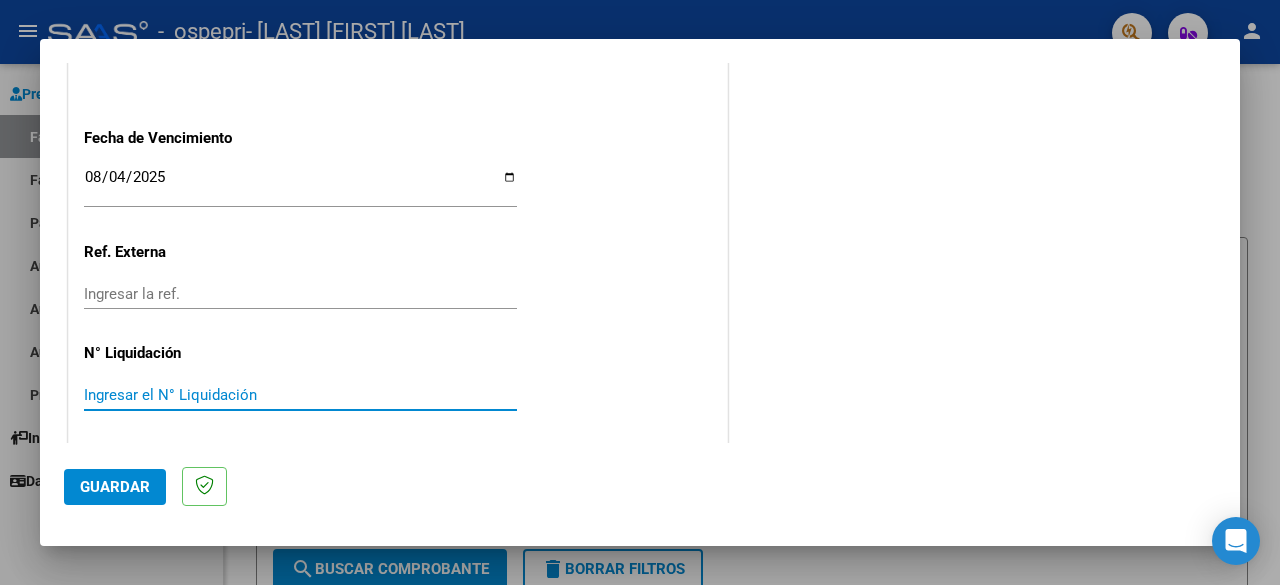 click on "Ingresar el N° Liquidación" at bounding box center [300, 395] 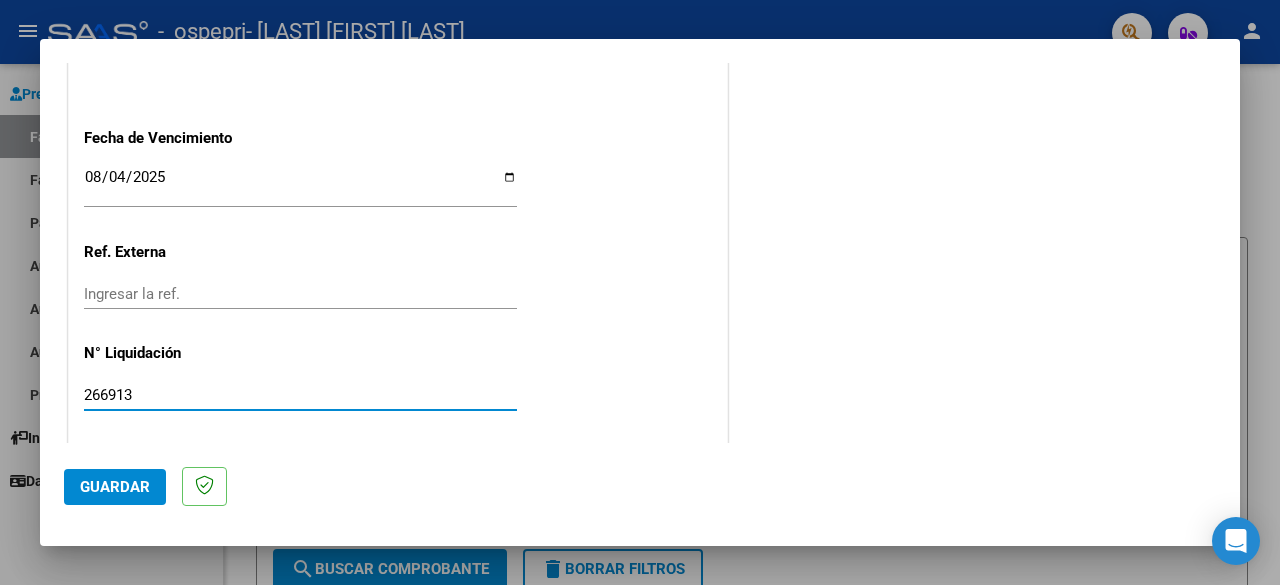 type on "266913" 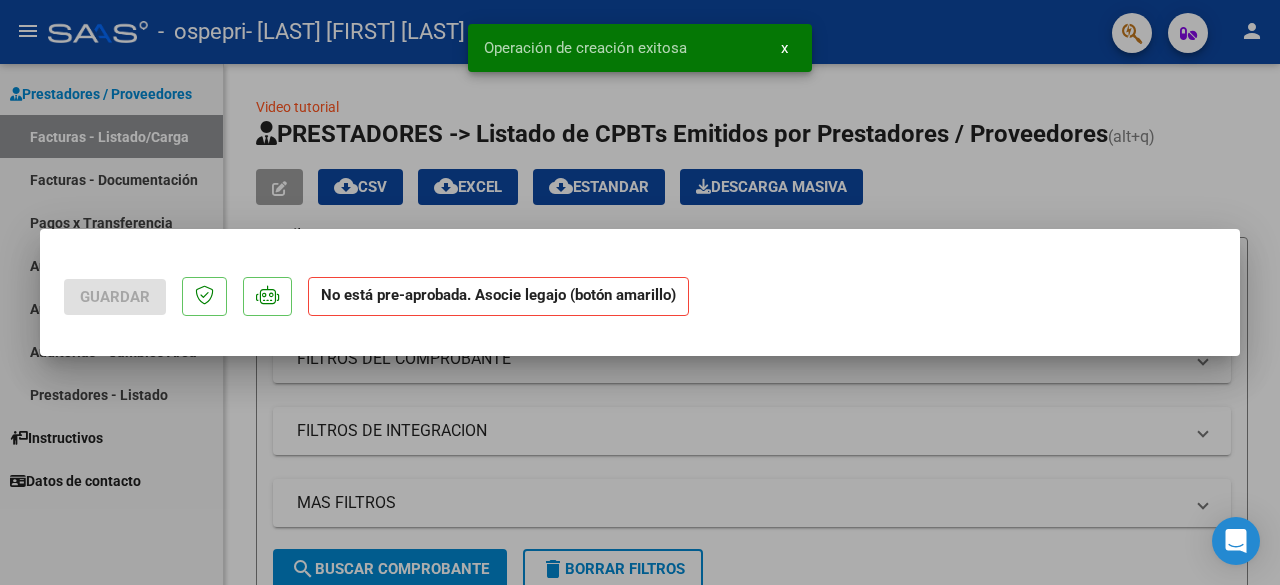 scroll, scrollTop: 0, scrollLeft: 0, axis: both 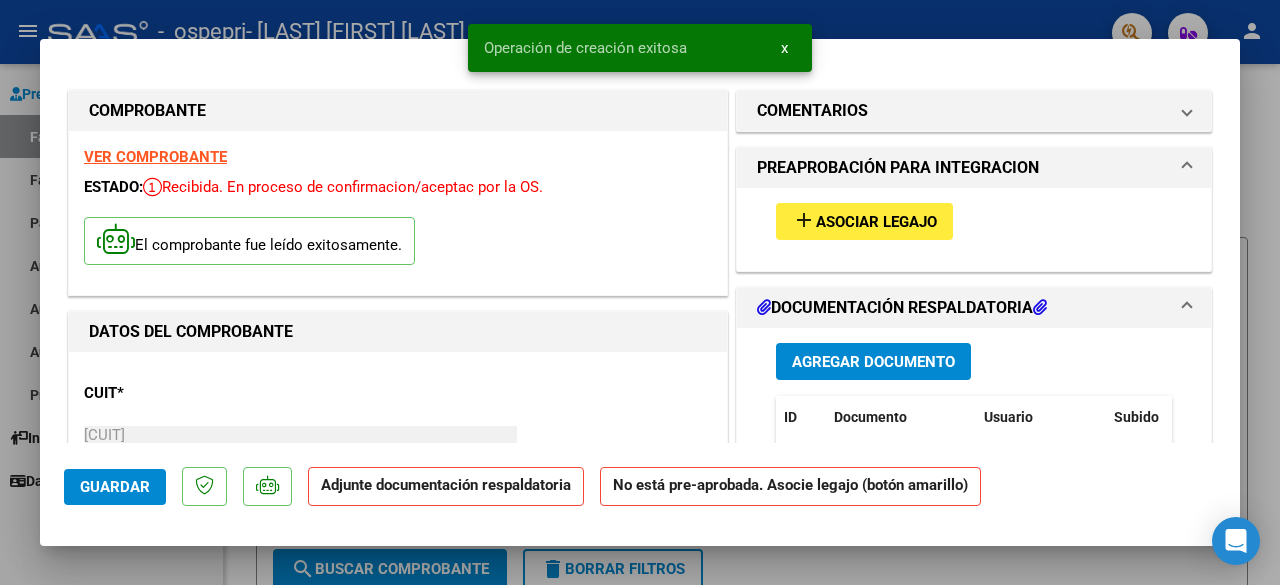 click on "Asociar Legajo" at bounding box center (876, 222) 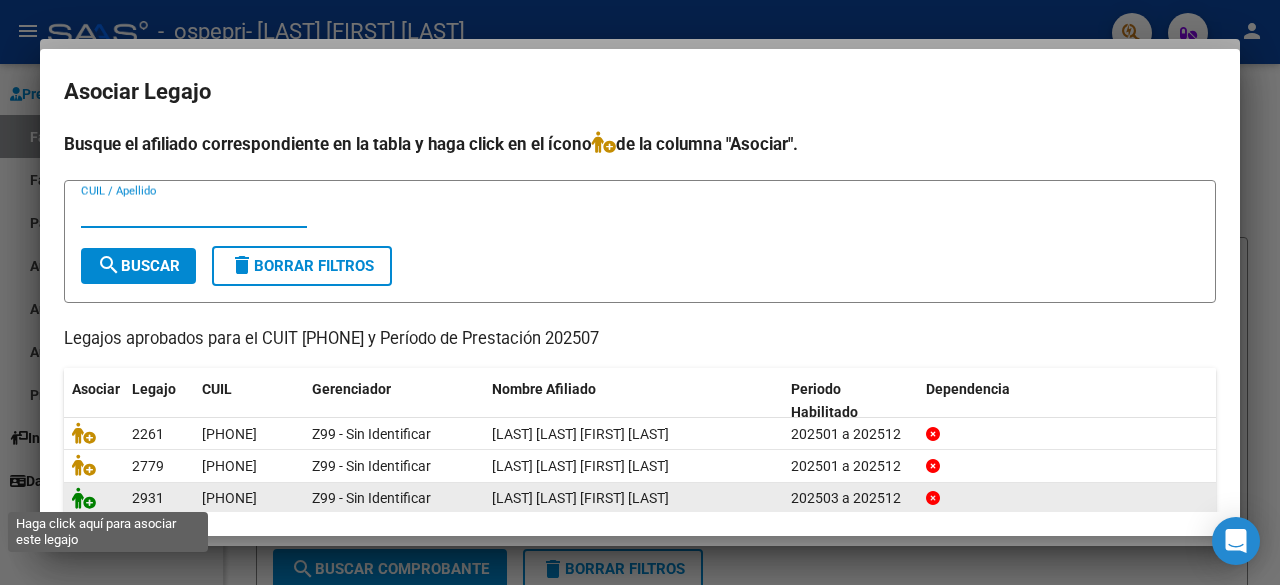 click 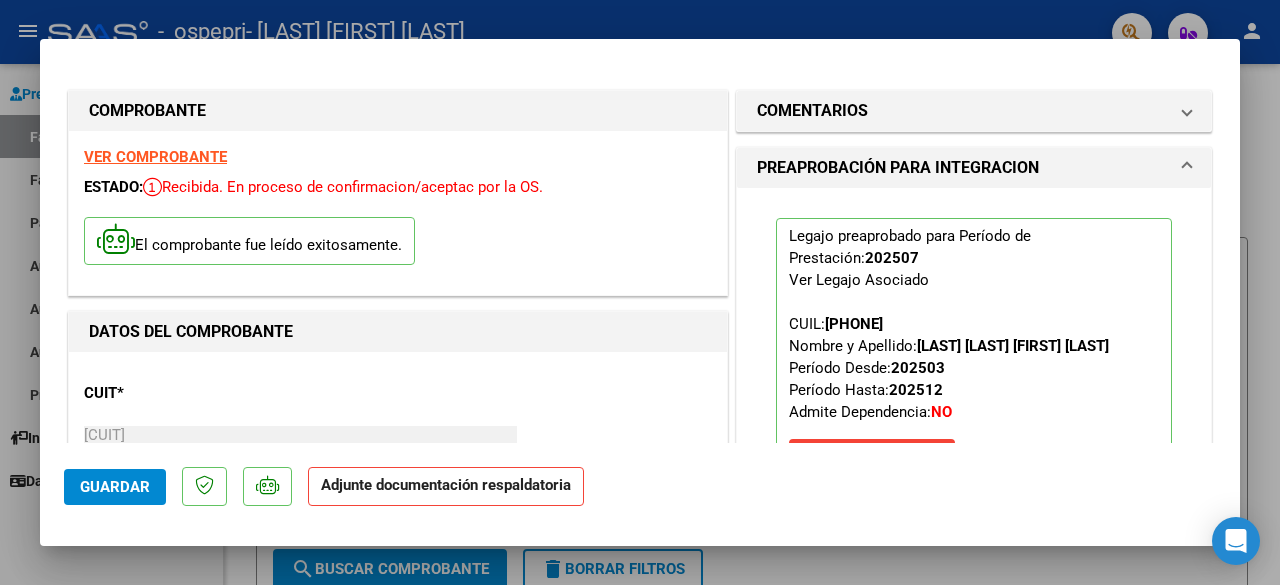 scroll, scrollTop: 300, scrollLeft: 0, axis: vertical 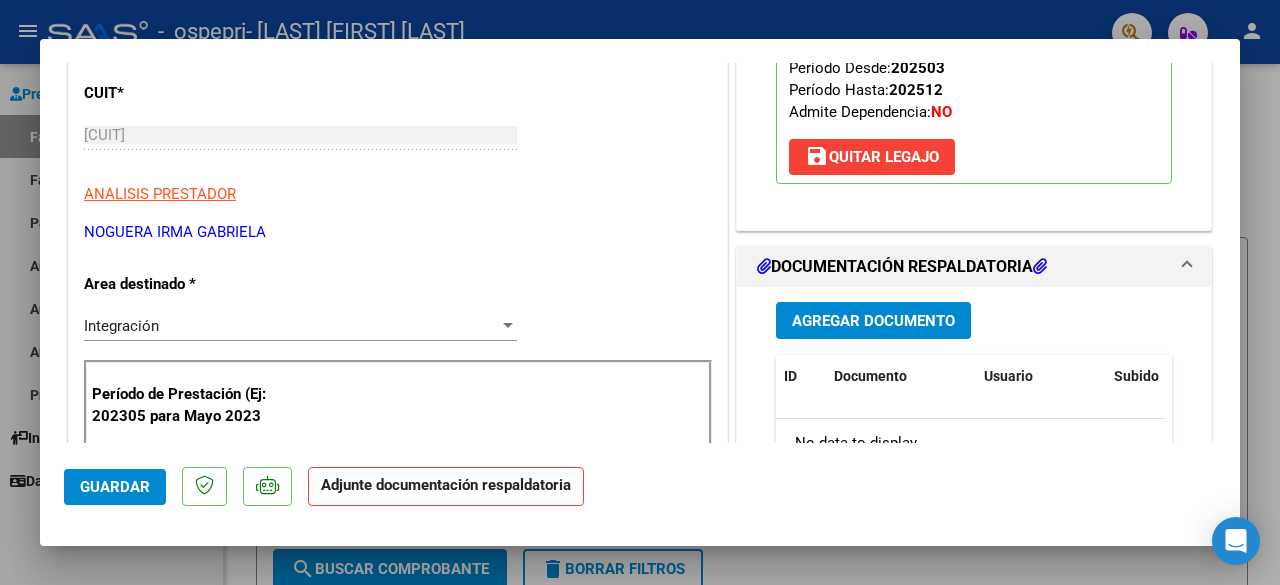 click on "Agregar Documento" at bounding box center [873, 321] 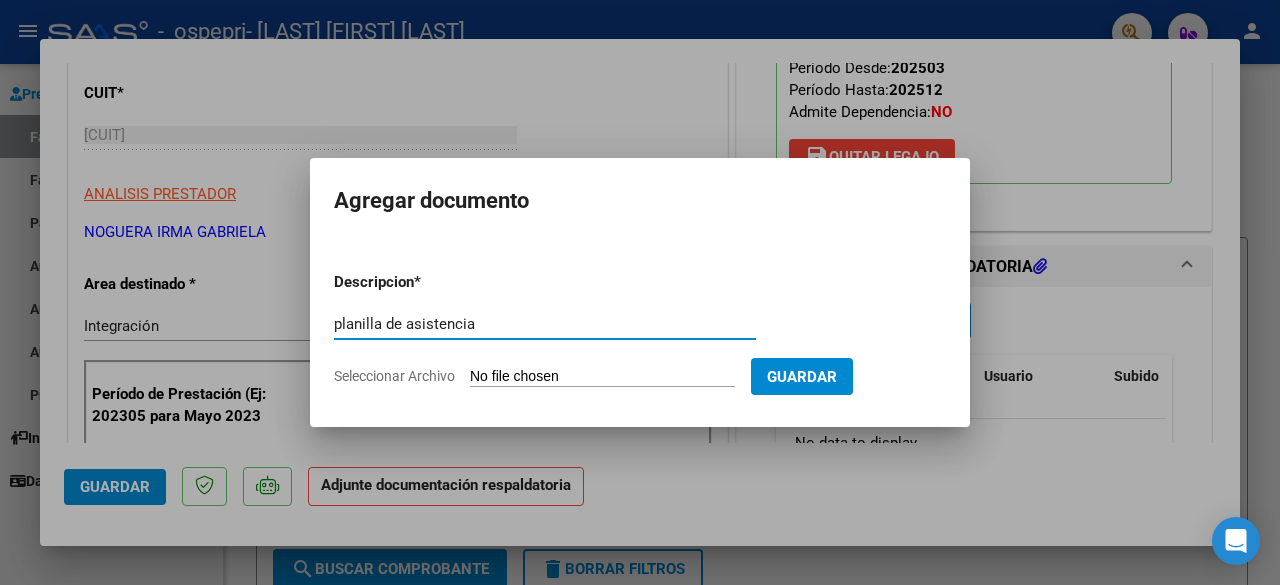 type on "planilla de asistencia" 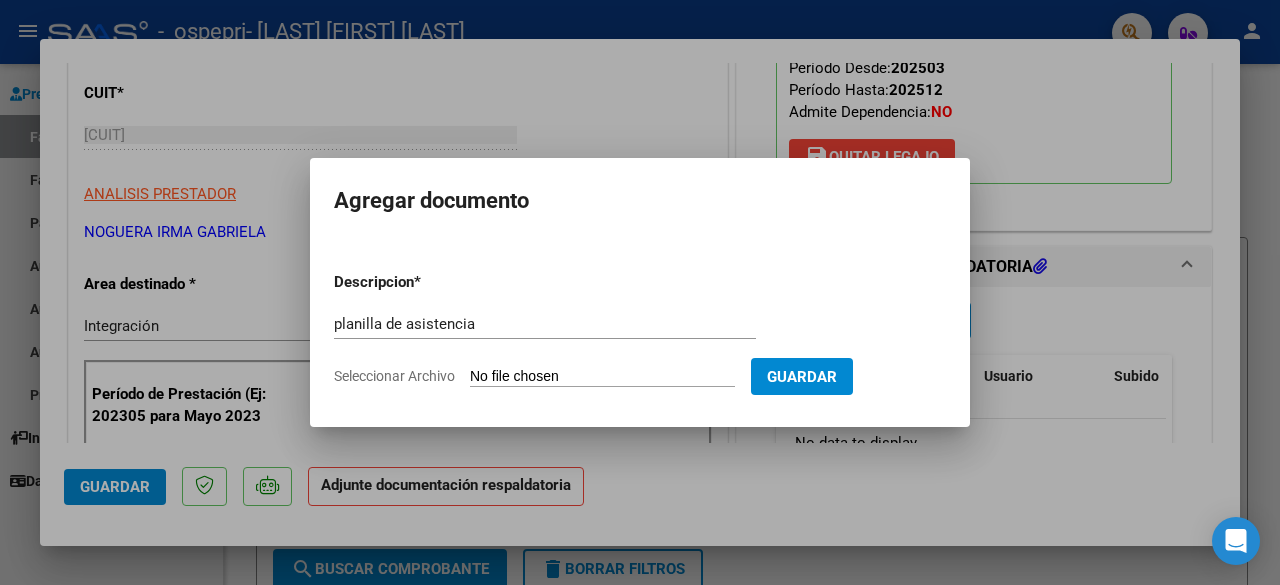 click on "Seleccionar Archivo" at bounding box center (602, 377) 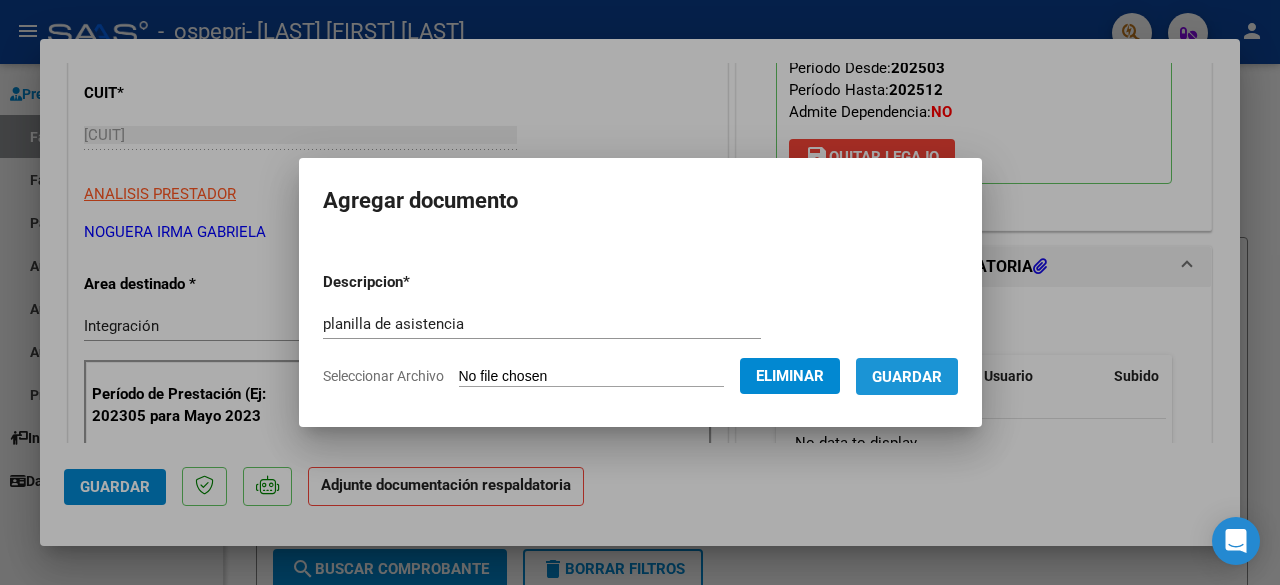 click on "Guardar" at bounding box center (907, 377) 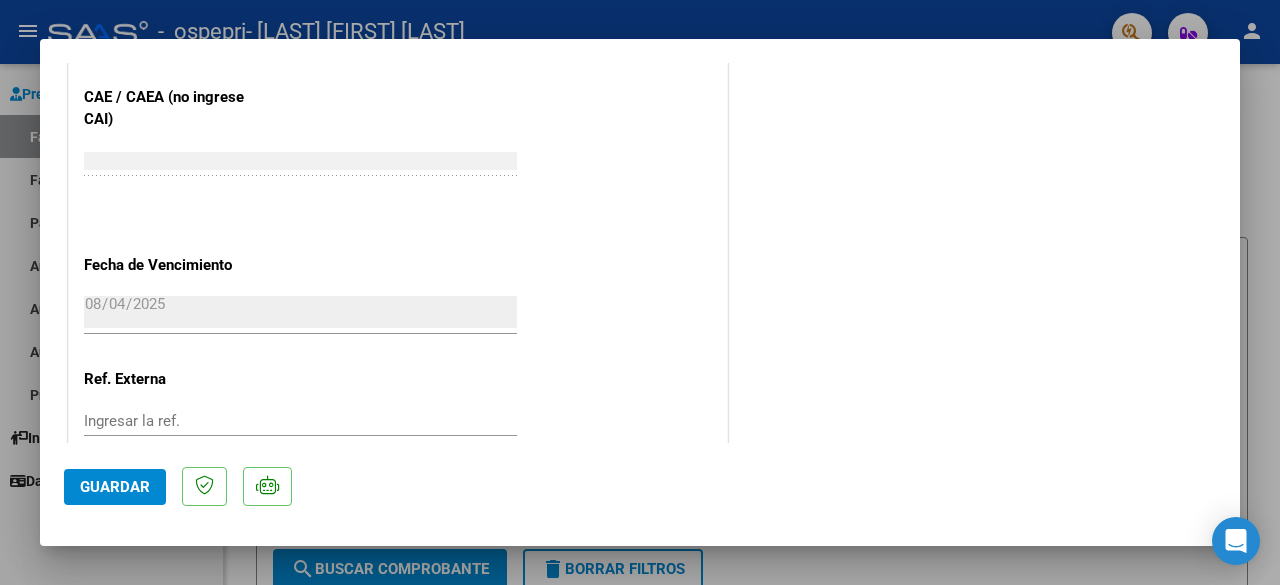 scroll, scrollTop: 1428, scrollLeft: 0, axis: vertical 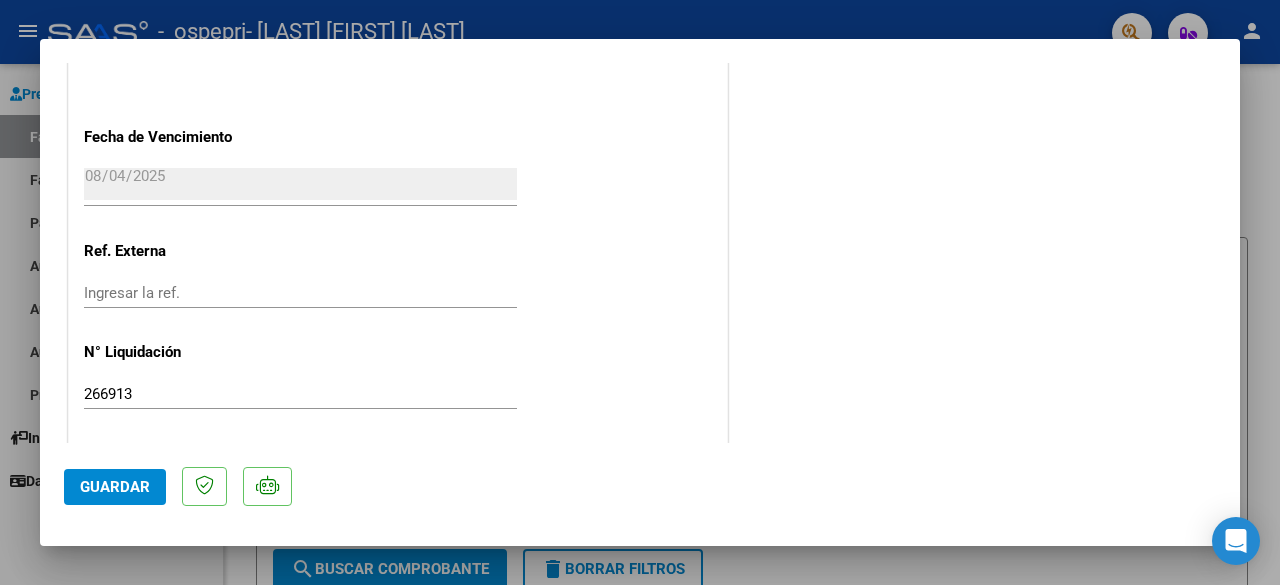 click on "Guardar" 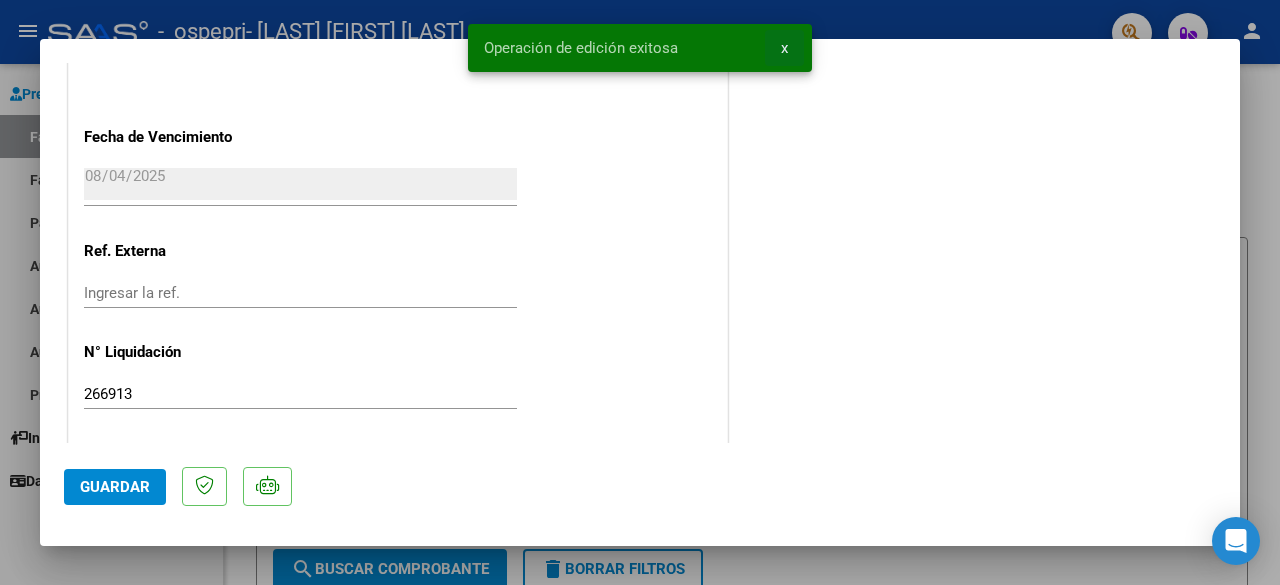 click on "x" at bounding box center [784, 48] 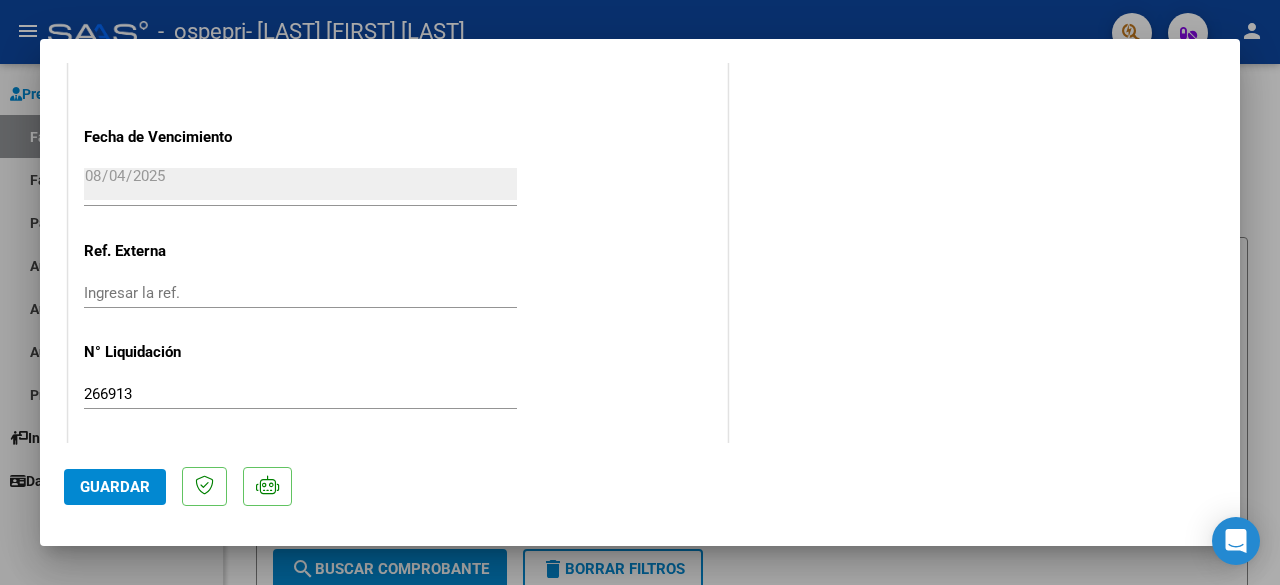 click at bounding box center [640, 292] 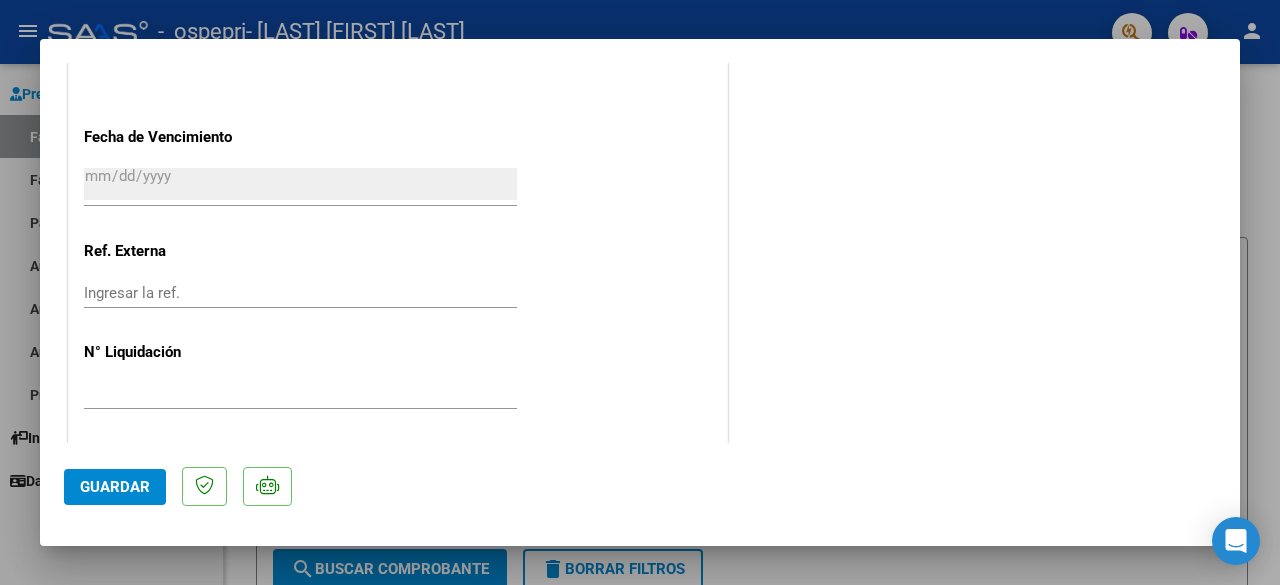scroll, scrollTop: 1580, scrollLeft: 0, axis: vertical 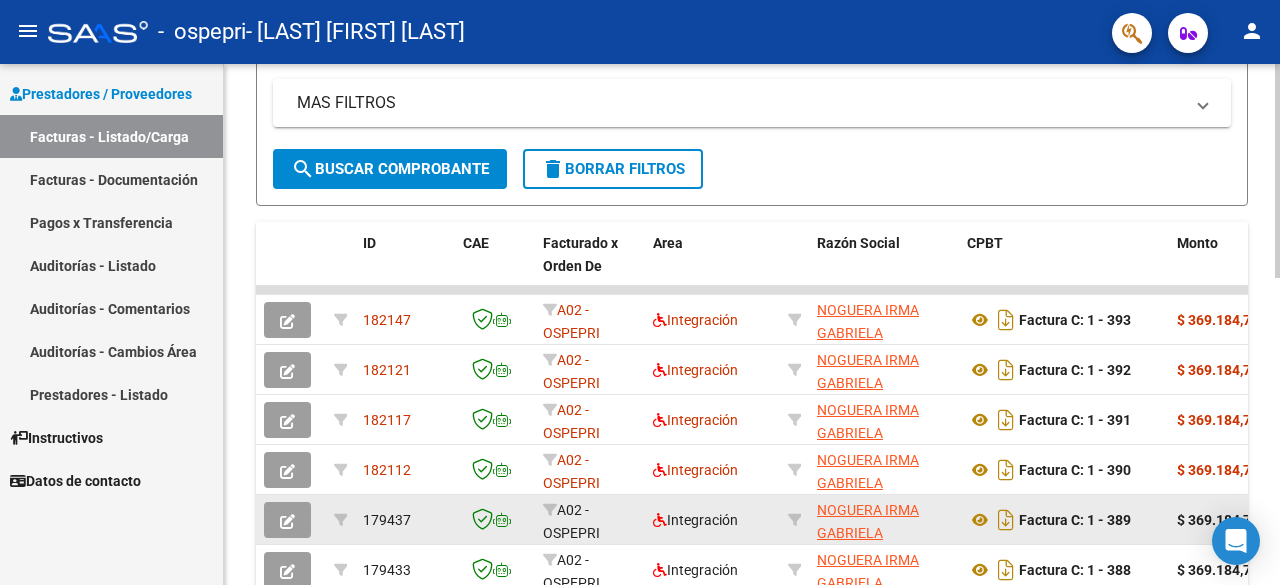 click 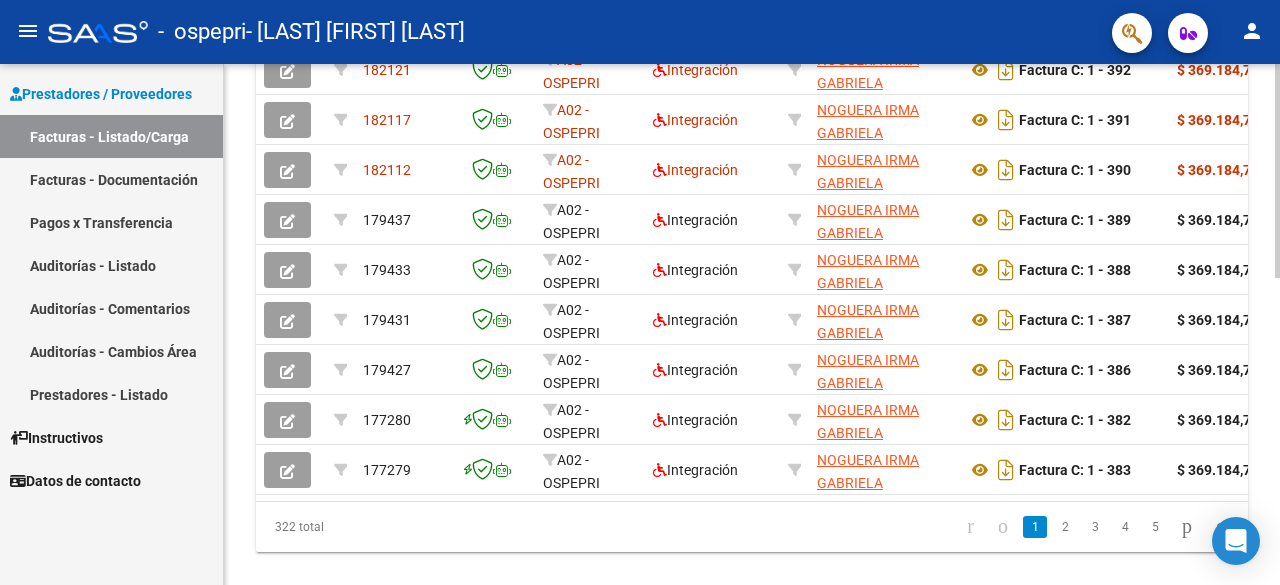 scroll, scrollTop: 744, scrollLeft: 0, axis: vertical 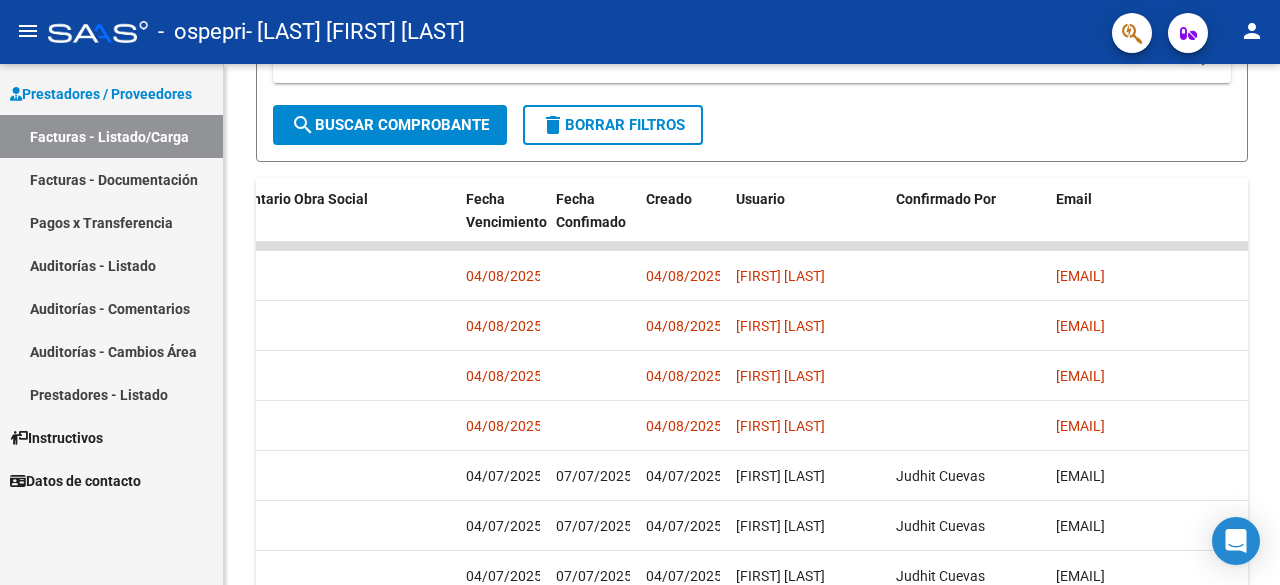 click on "person" 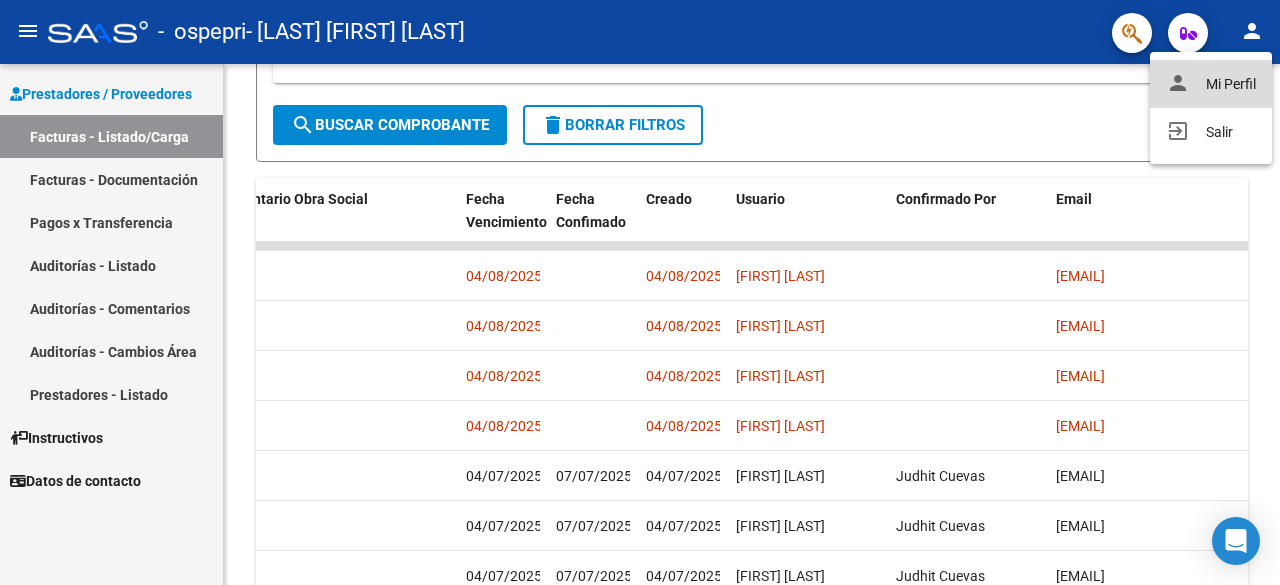 click on "person  Mi Perfil" at bounding box center [1211, 84] 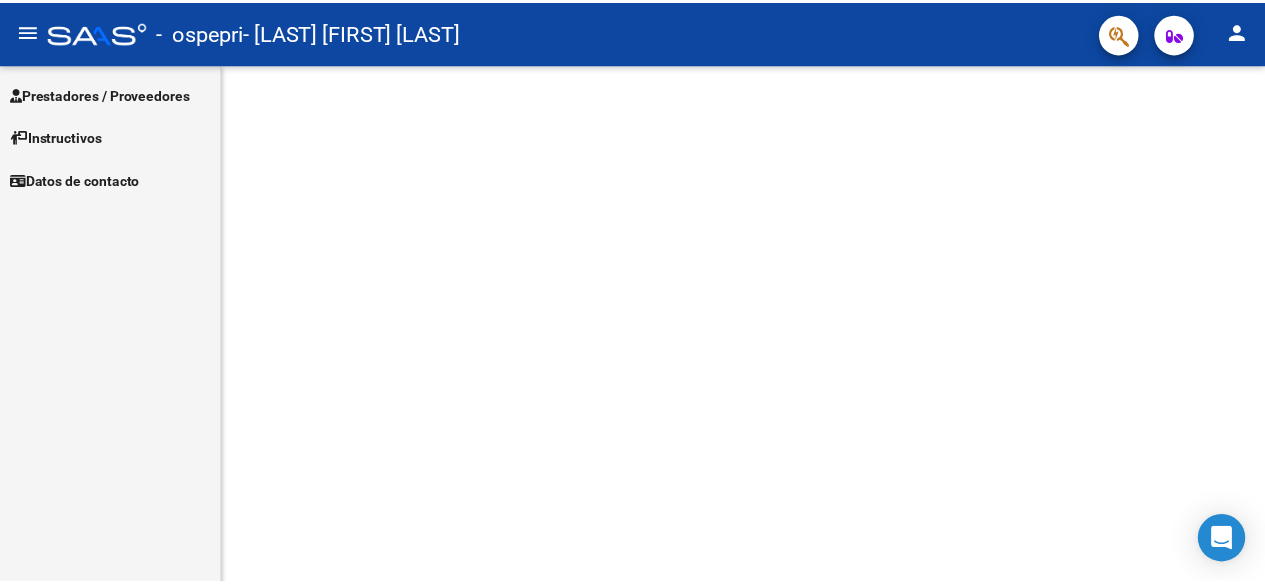 scroll, scrollTop: 0, scrollLeft: 0, axis: both 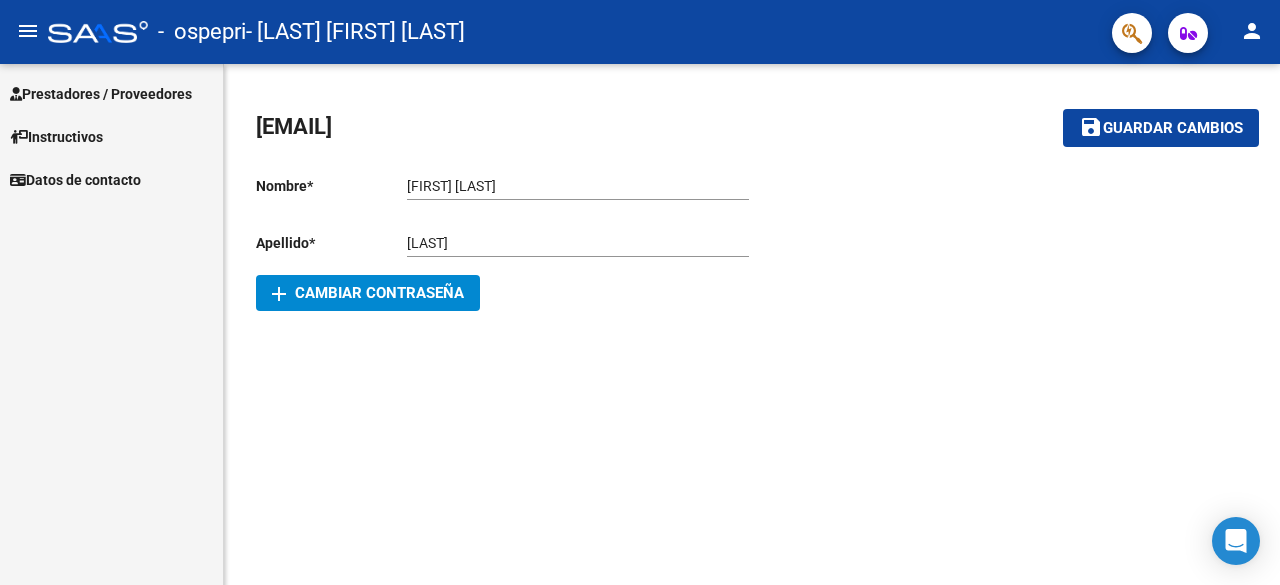 click on "add  Cambiar Contraseña" 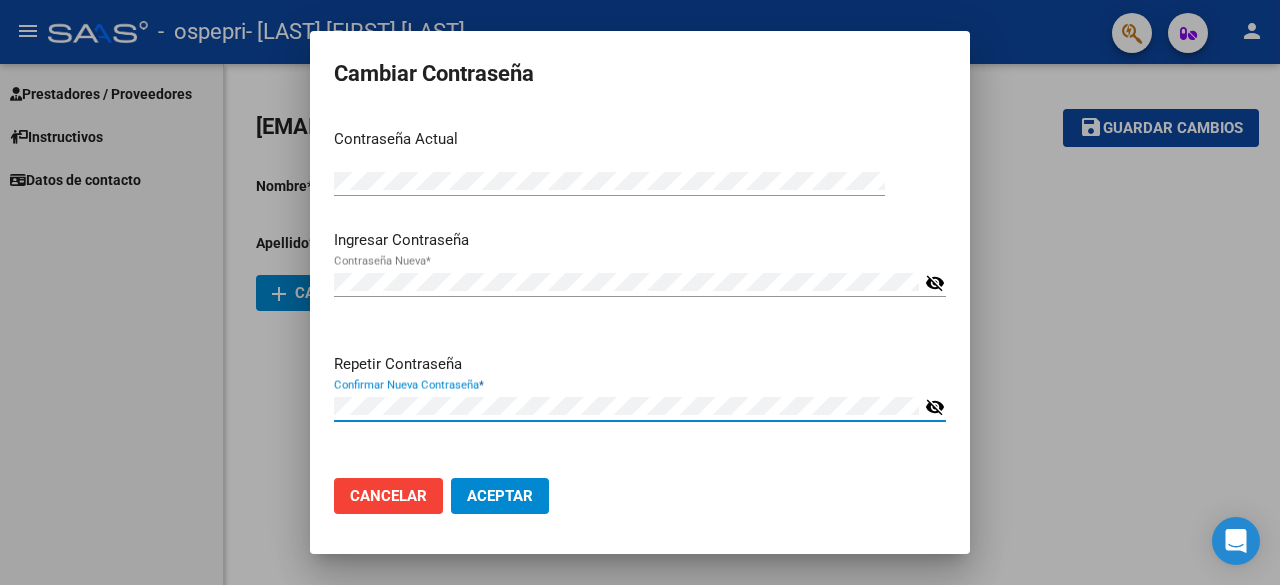 click on "visibility_off" at bounding box center [935, 283] 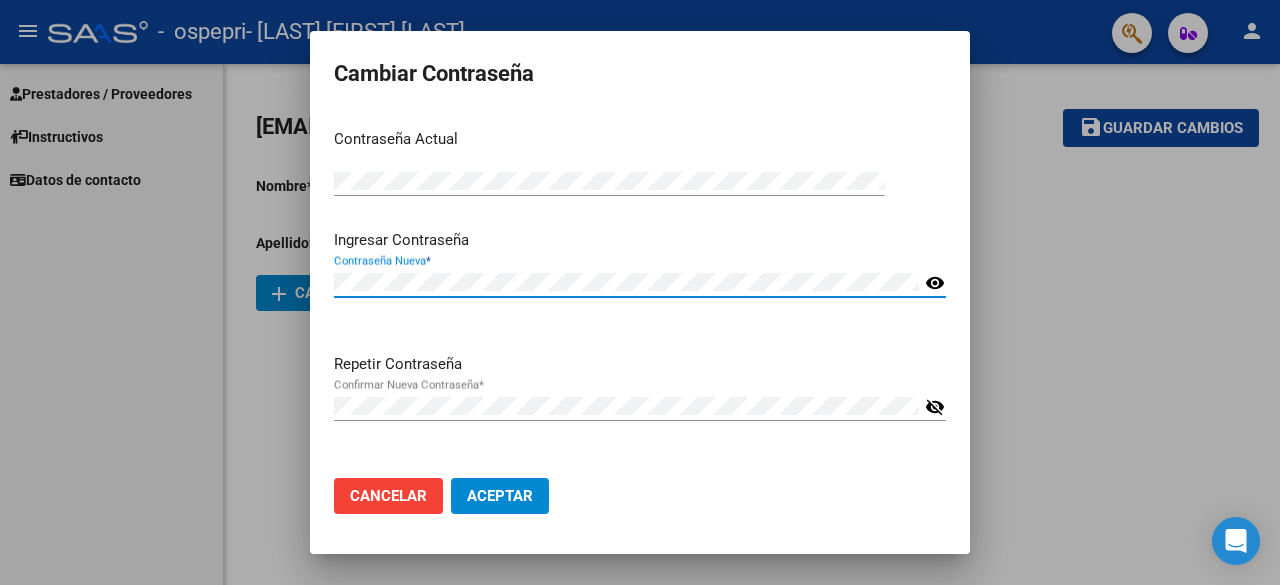 click on "visibility" at bounding box center [935, 283] 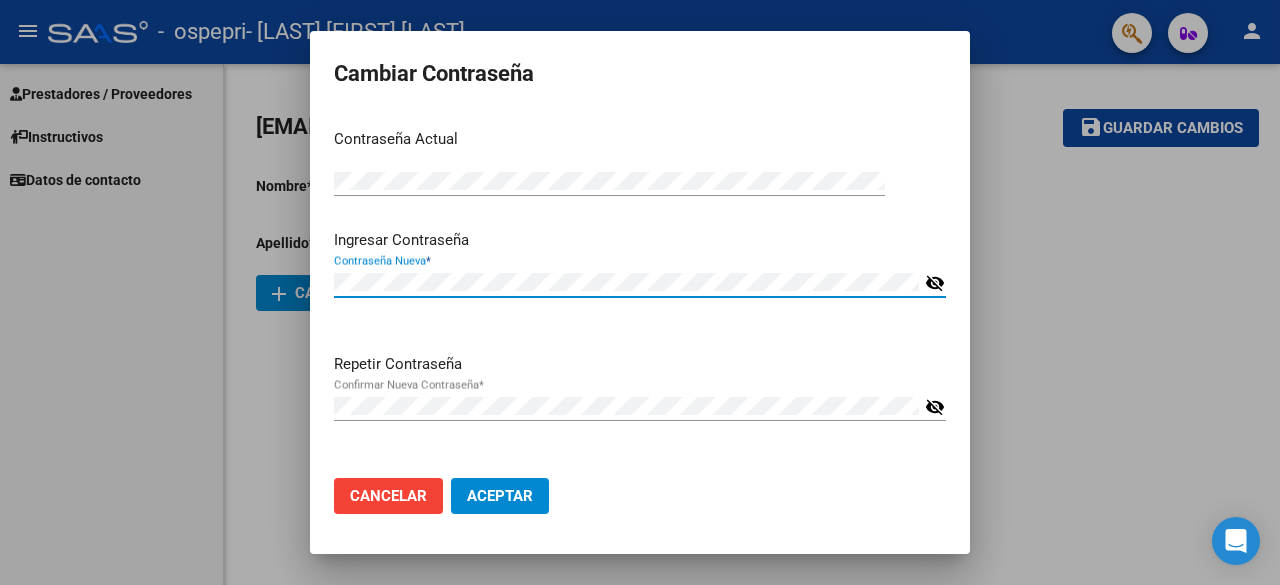 click on "visibility_off" at bounding box center [935, 407] 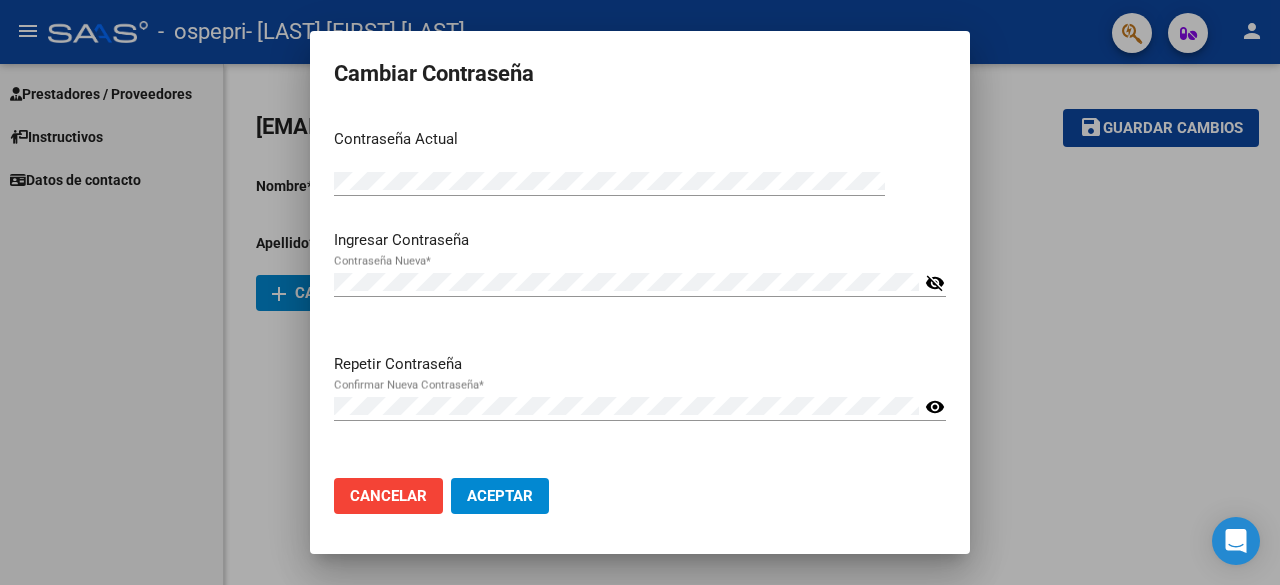 click on "visibility" at bounding box center (935, 407) 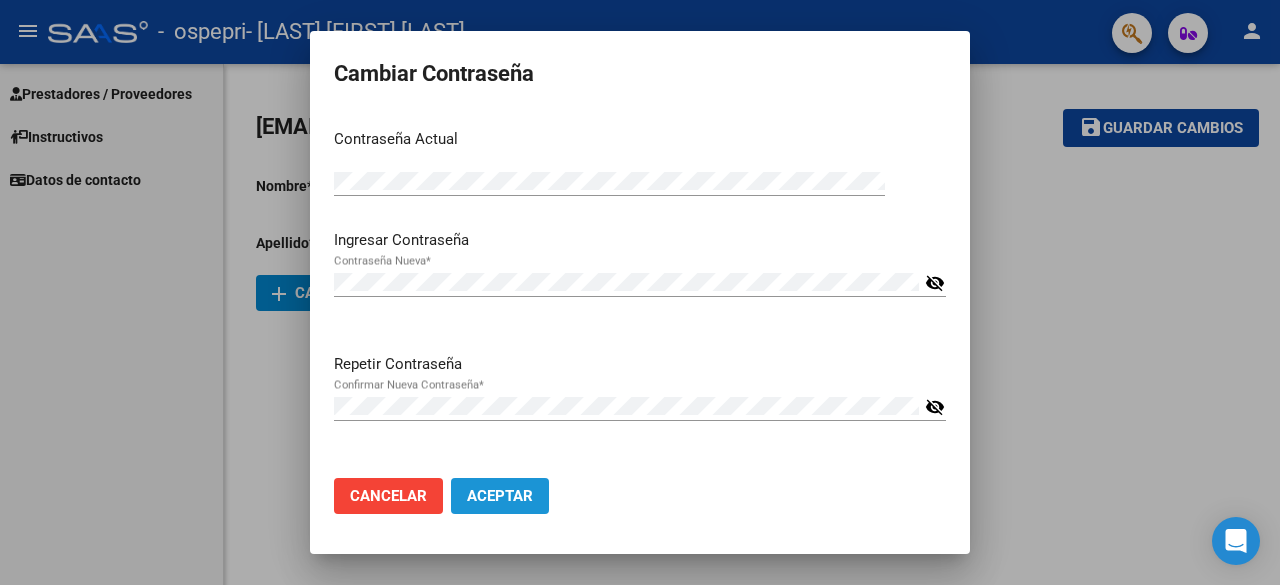 click on "Aceptar" 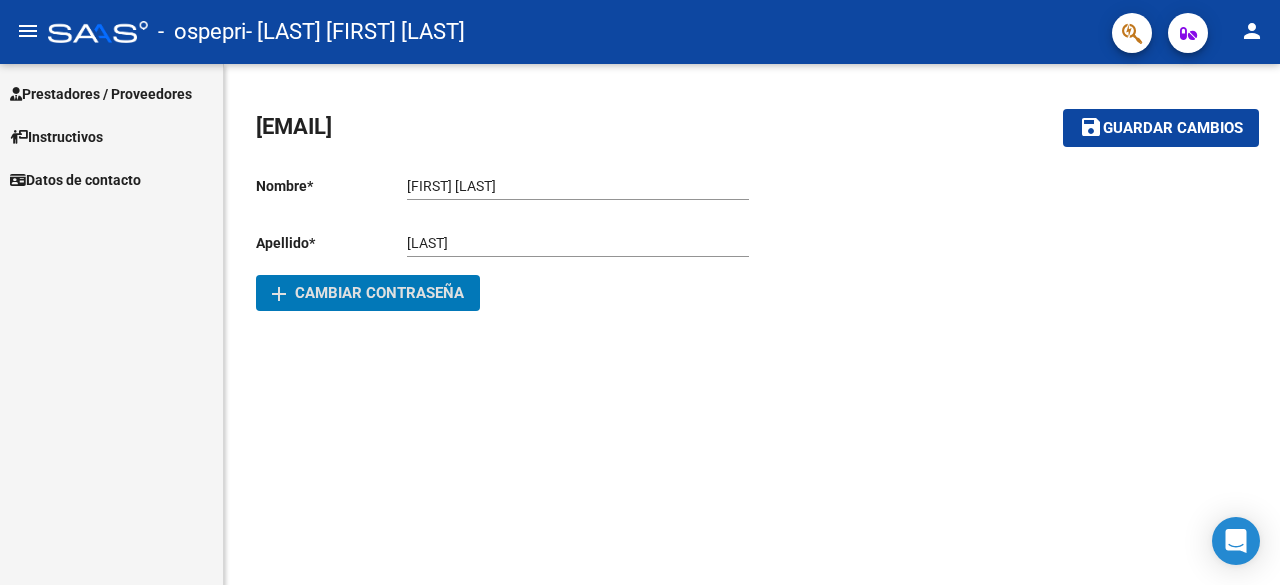 click on "Prestadores / Proveedores" at bounding box center [101, 94] 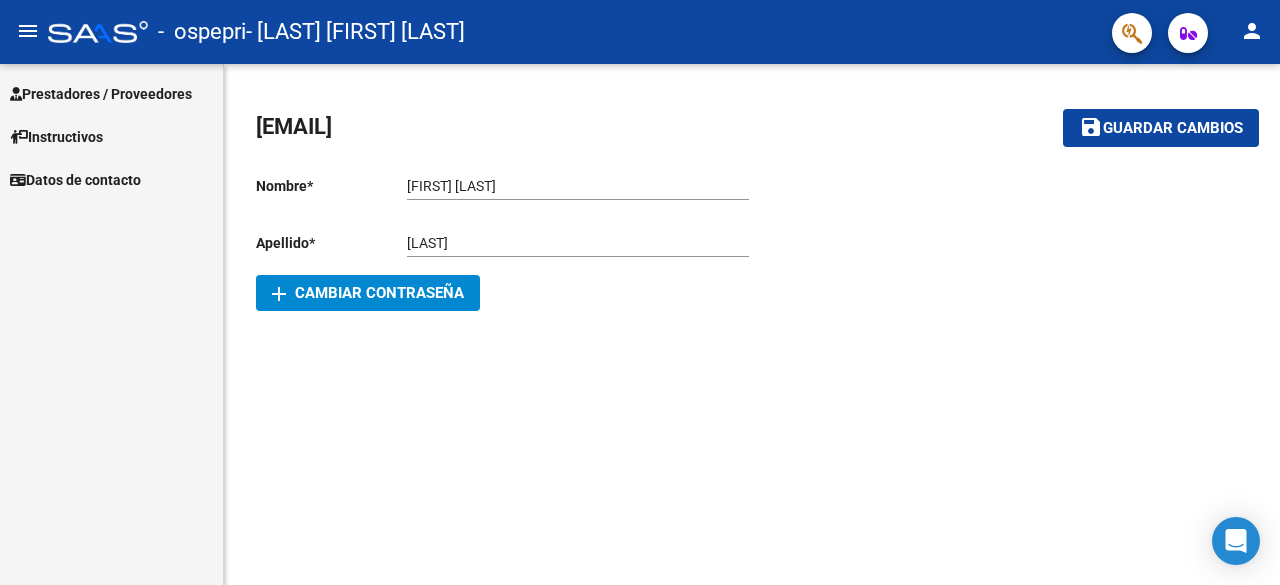 click on "person" 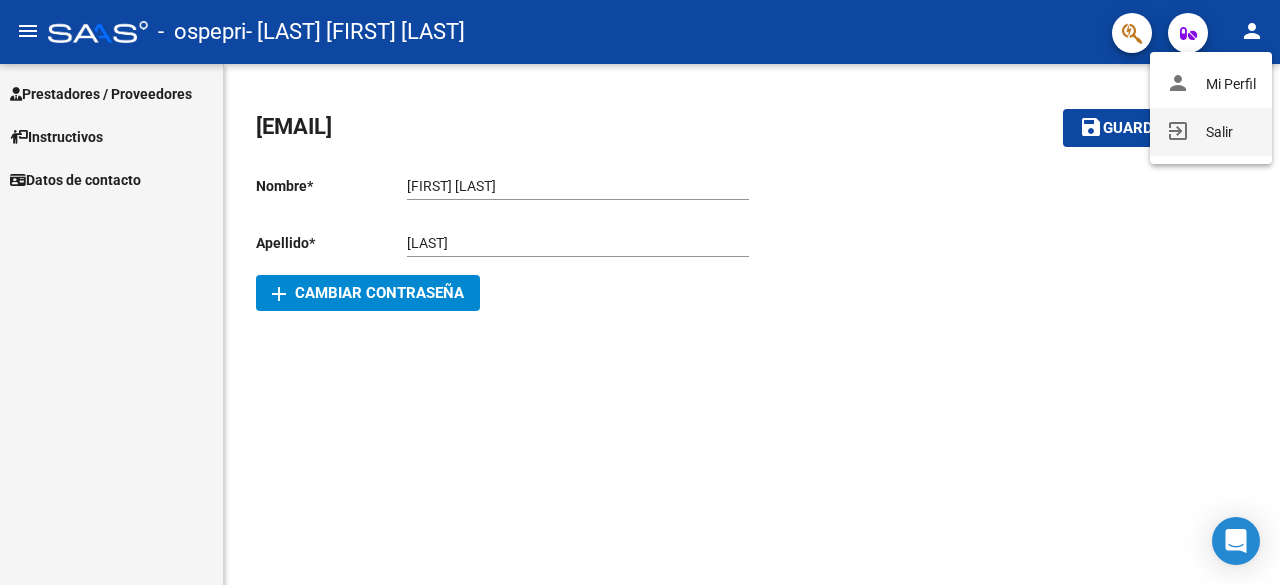 click on "exit_to_app  Salir" at bounding box center (1211, 132) 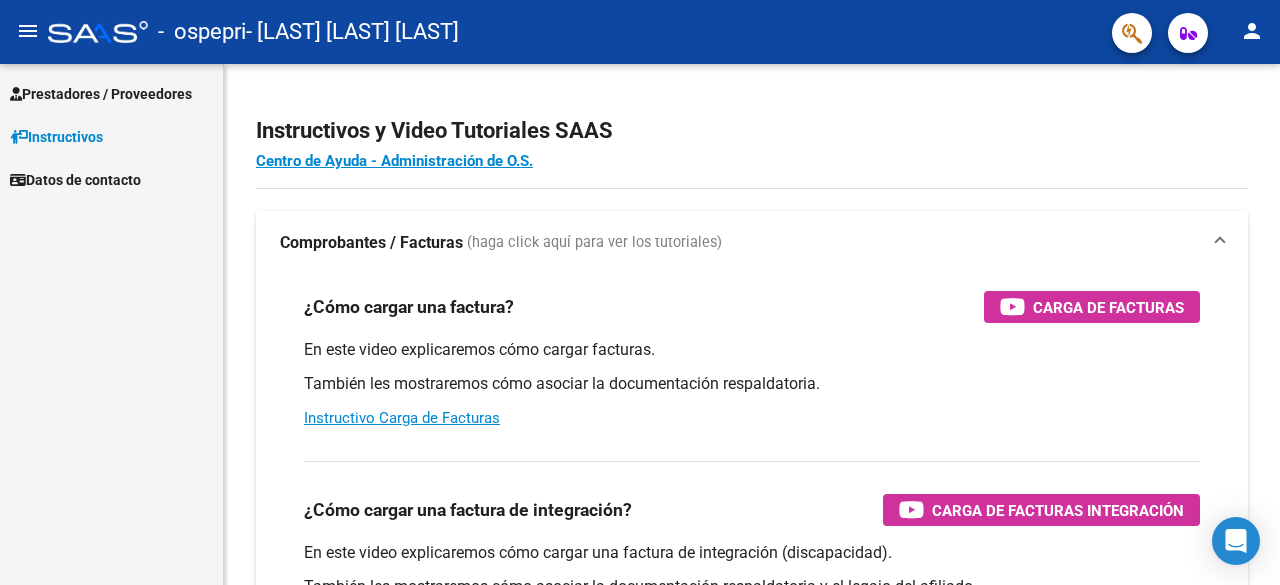 scroll, scrollTop: 0, scrollLeft: 0, axis: both 